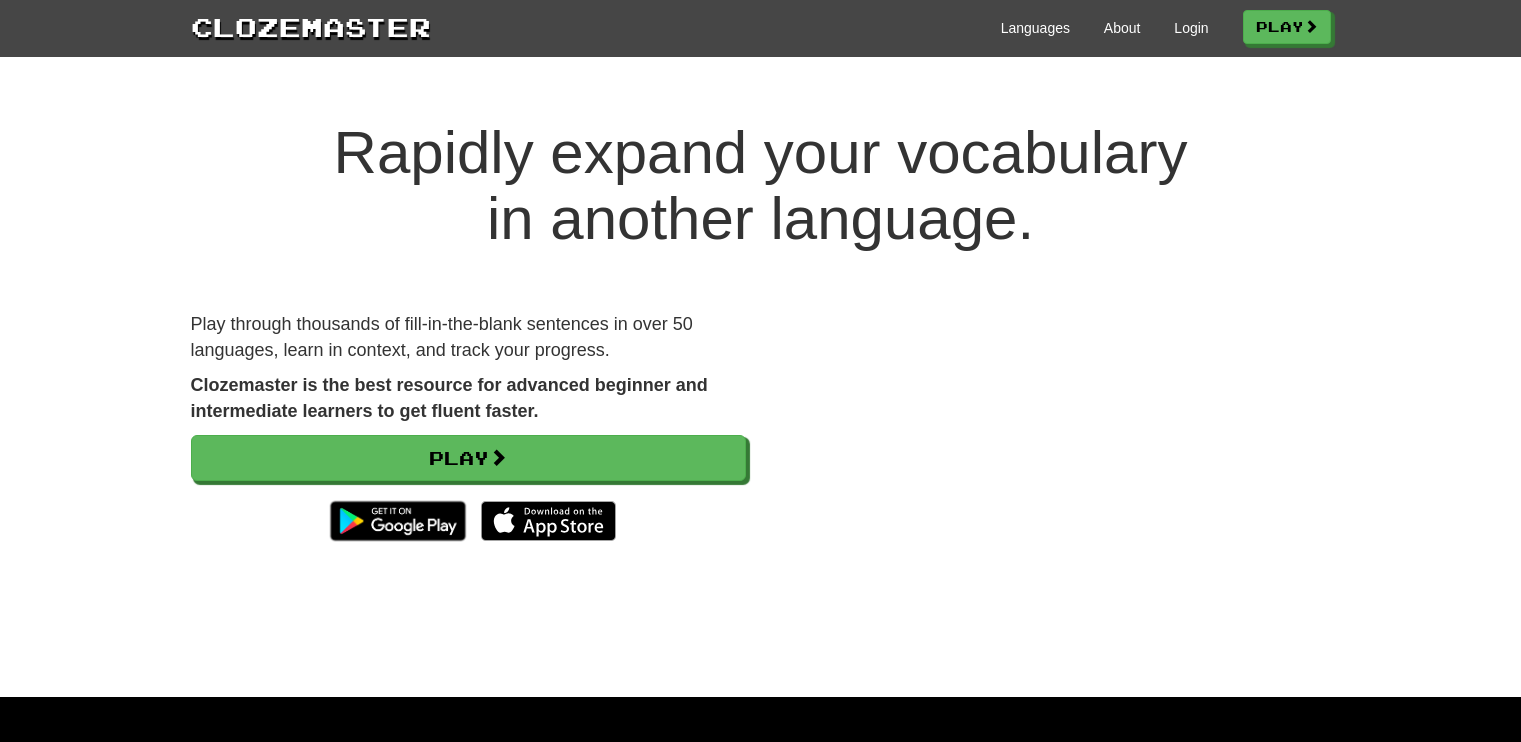 scroll, scrollTop: 0, scrollLeft: 0, axis: both 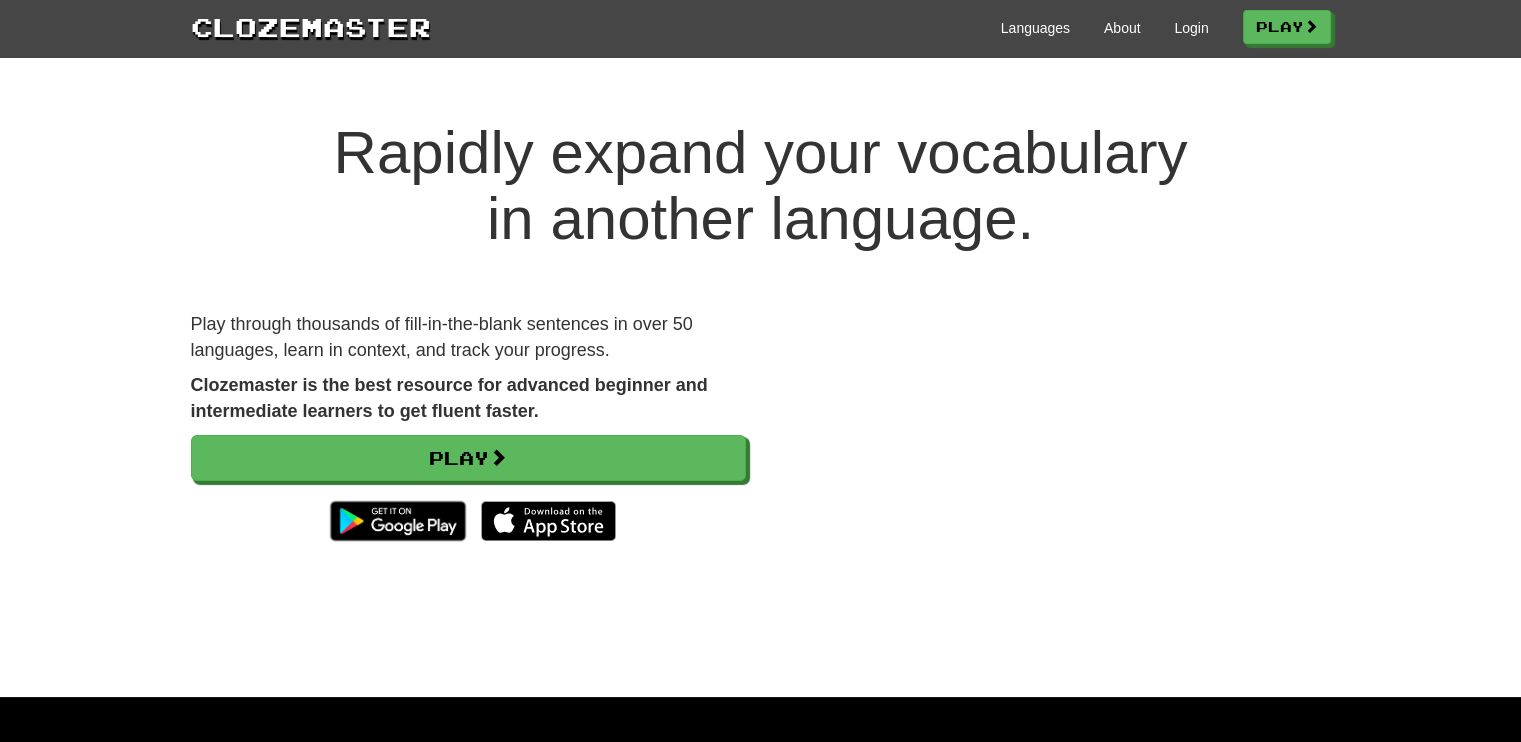 click on "Play through thousands of fill-in-the-blank sentences in over 50 languages, learn in context, and track your progress.
Clozemaster is the best resource for advanced beginner and intermediate learners to get fluent faster.
Play" at bounding box center [468, 441] 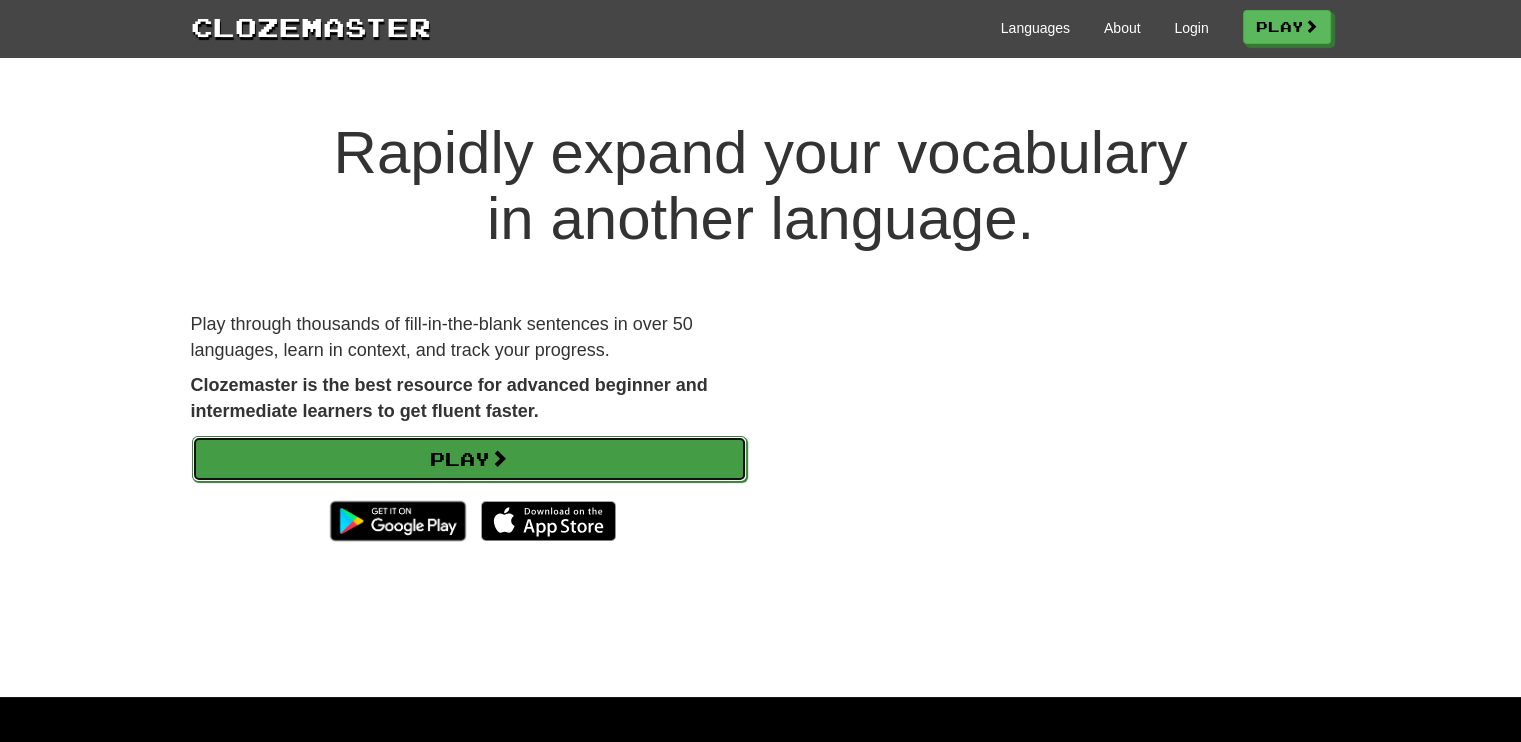 click on "Play" at bounding box center [469, 459] 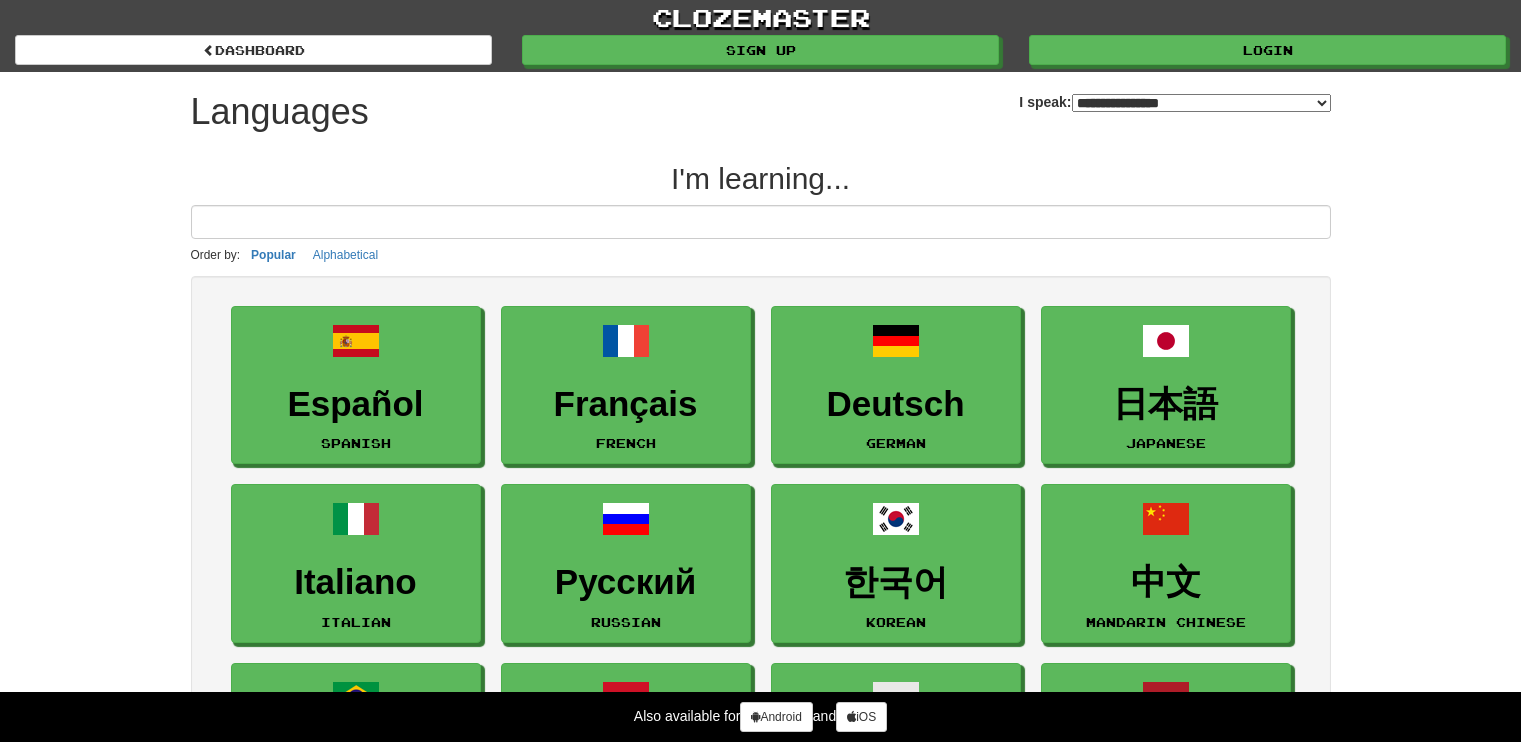 select on "*******" 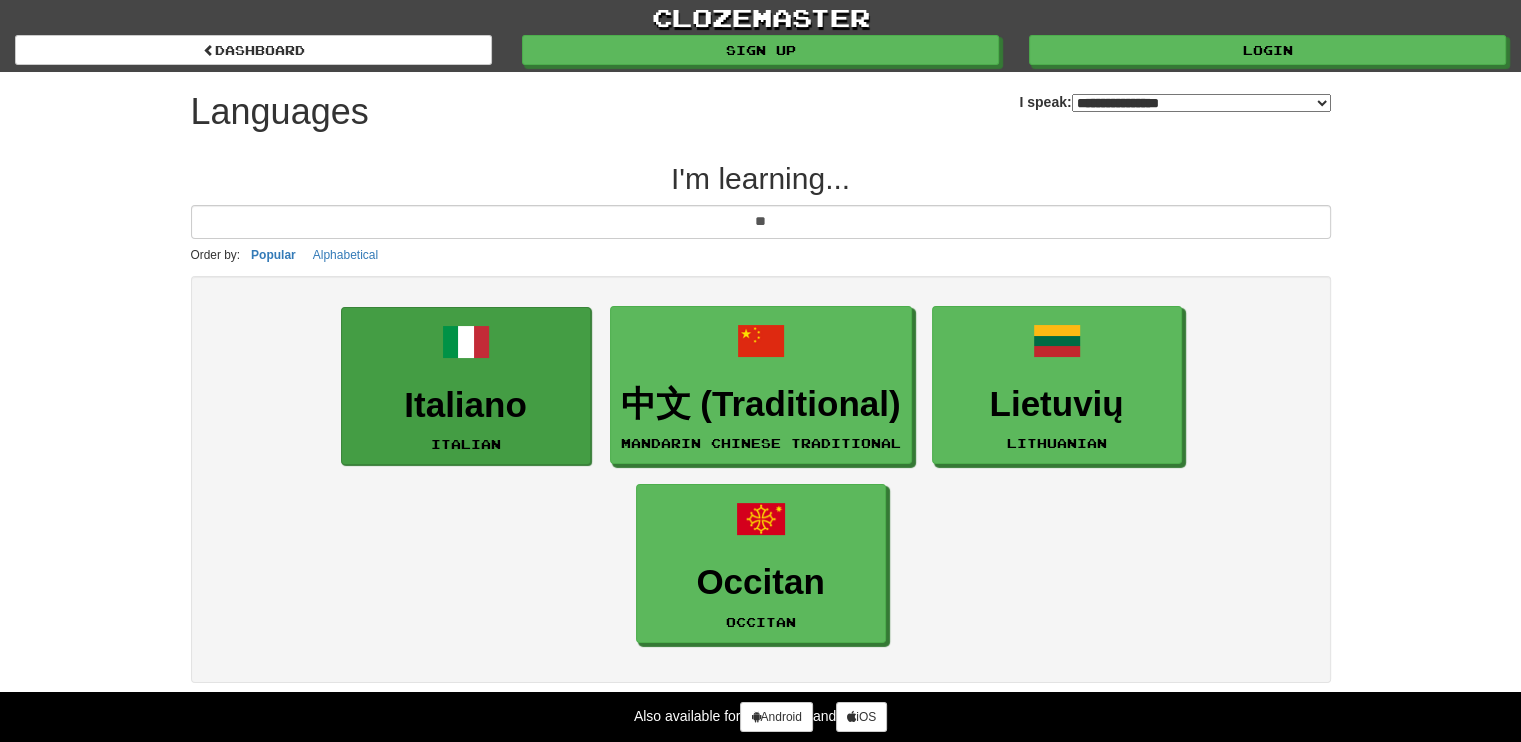 type on "**" 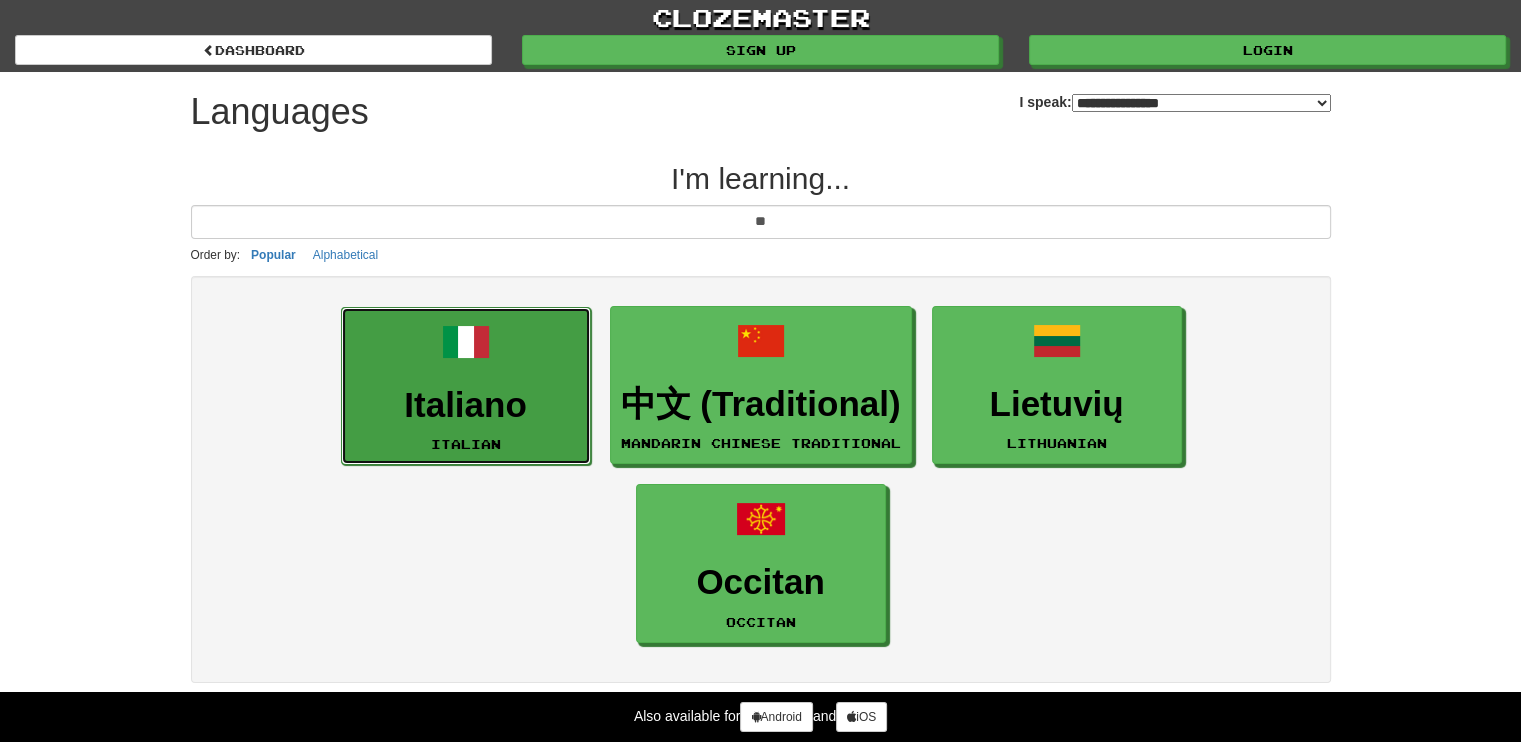 click on "Italiano Italian" at bounding box center [466, 386] 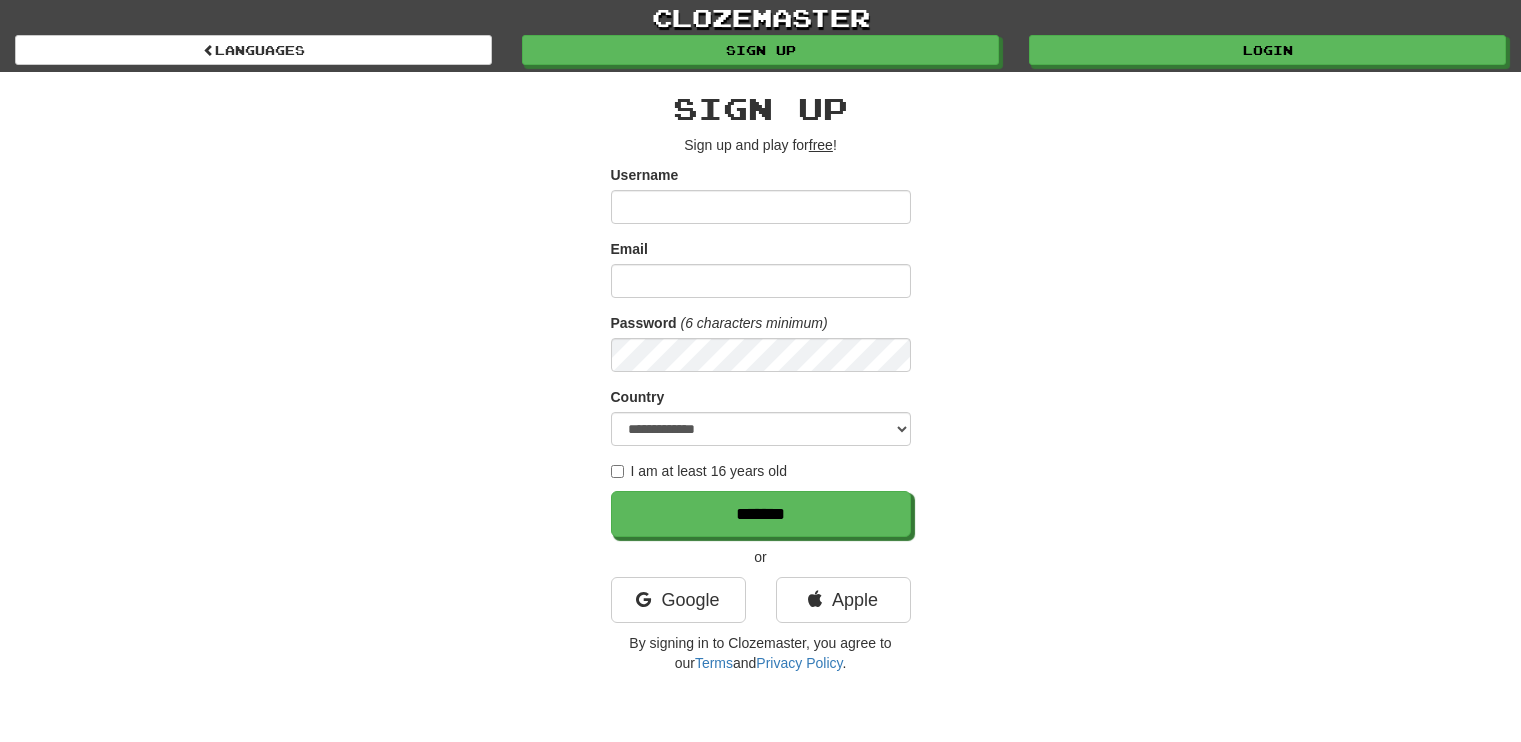 scroll, scrollTop: 0, scrollLeft: 0, axis: both 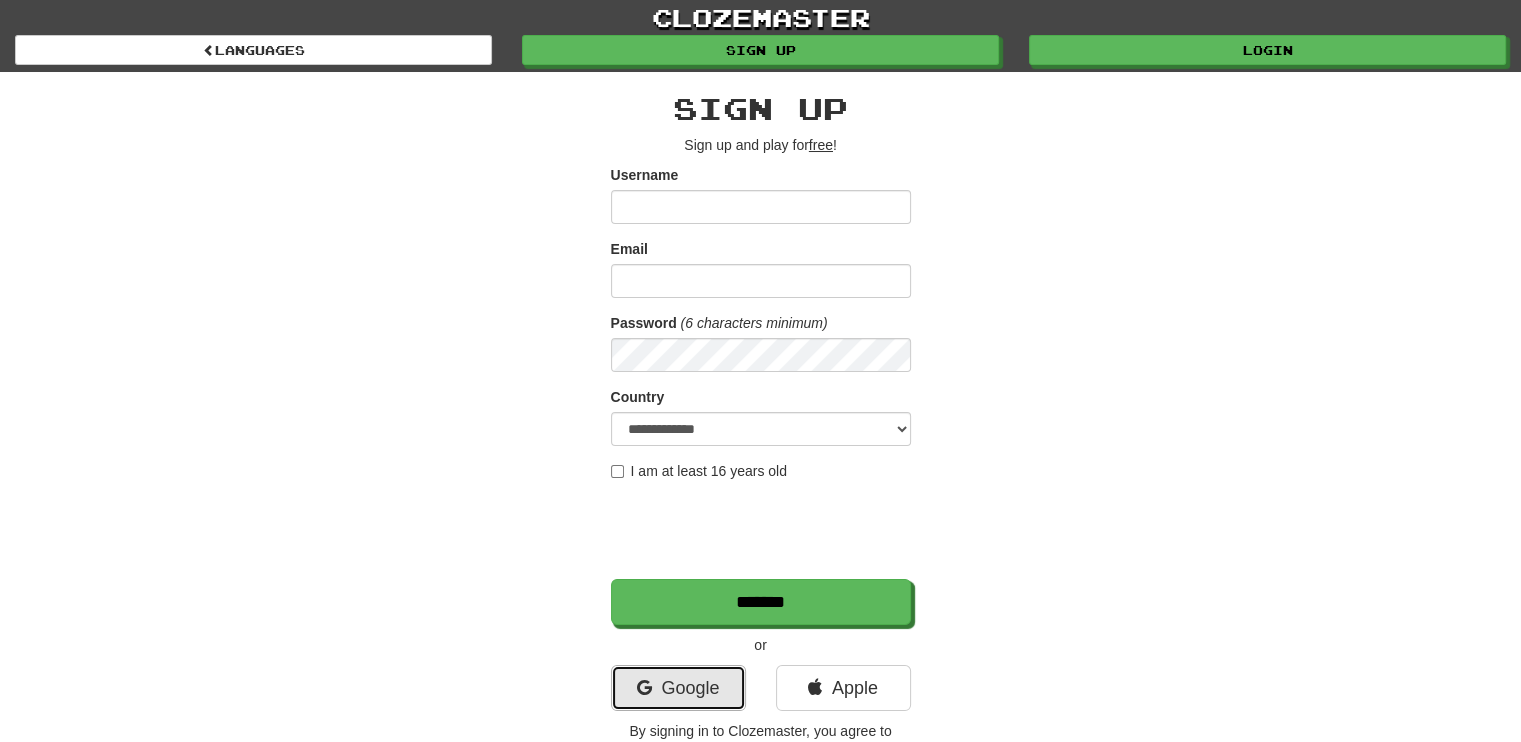 click on "Google" at bounding box center [678, 688] 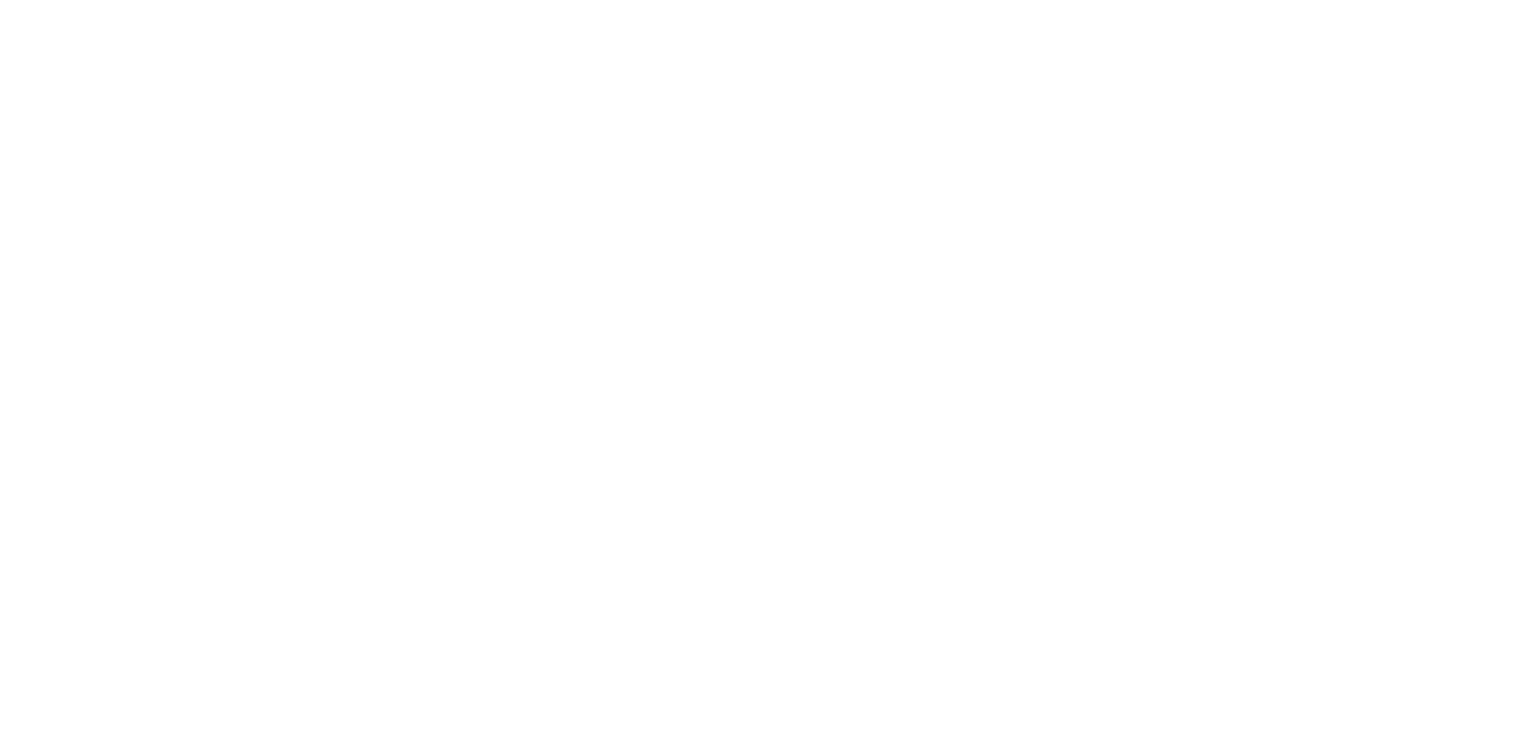 scroll, scrollTop: 0, scrollLeft: 0, axis: both 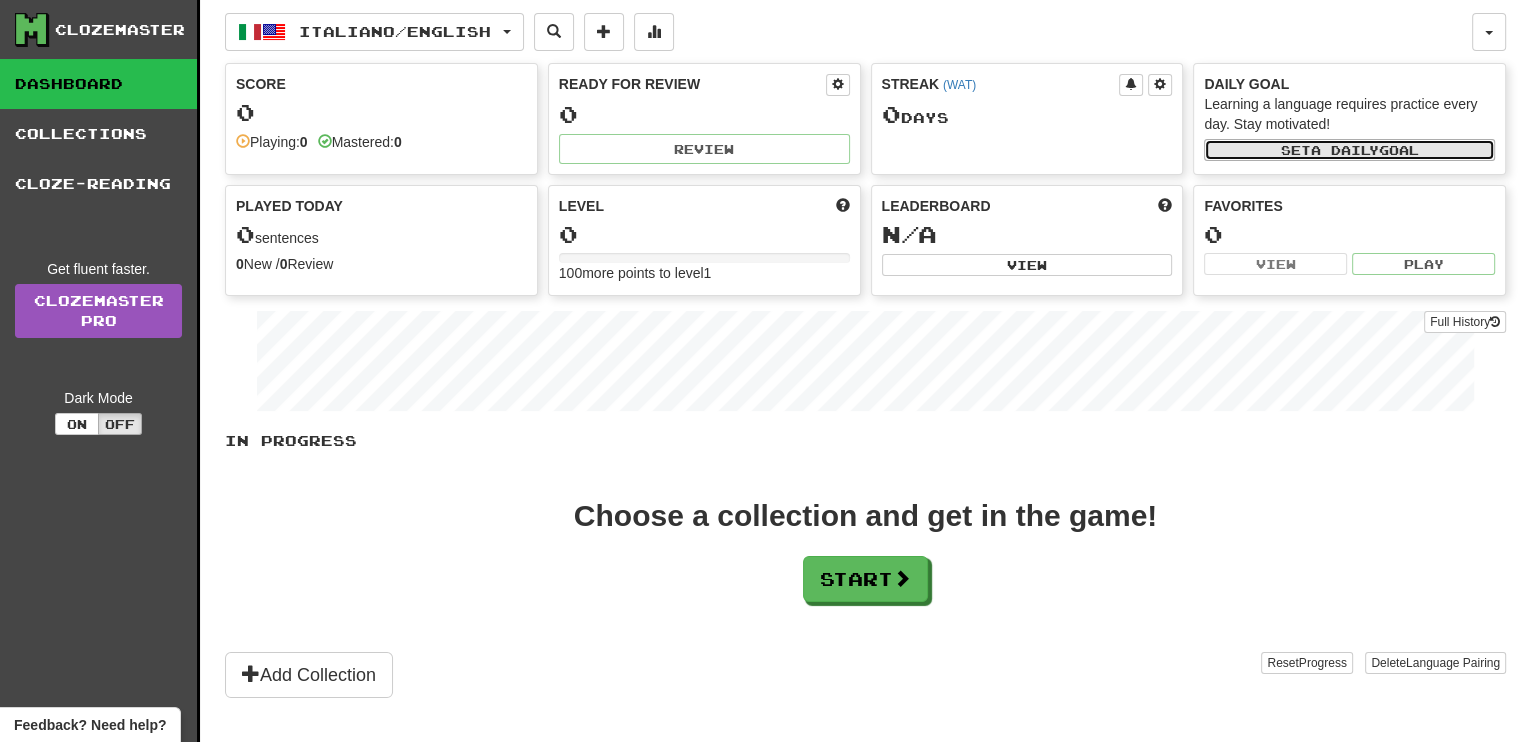 click on "a daily" at bounding box center [1345, 150] 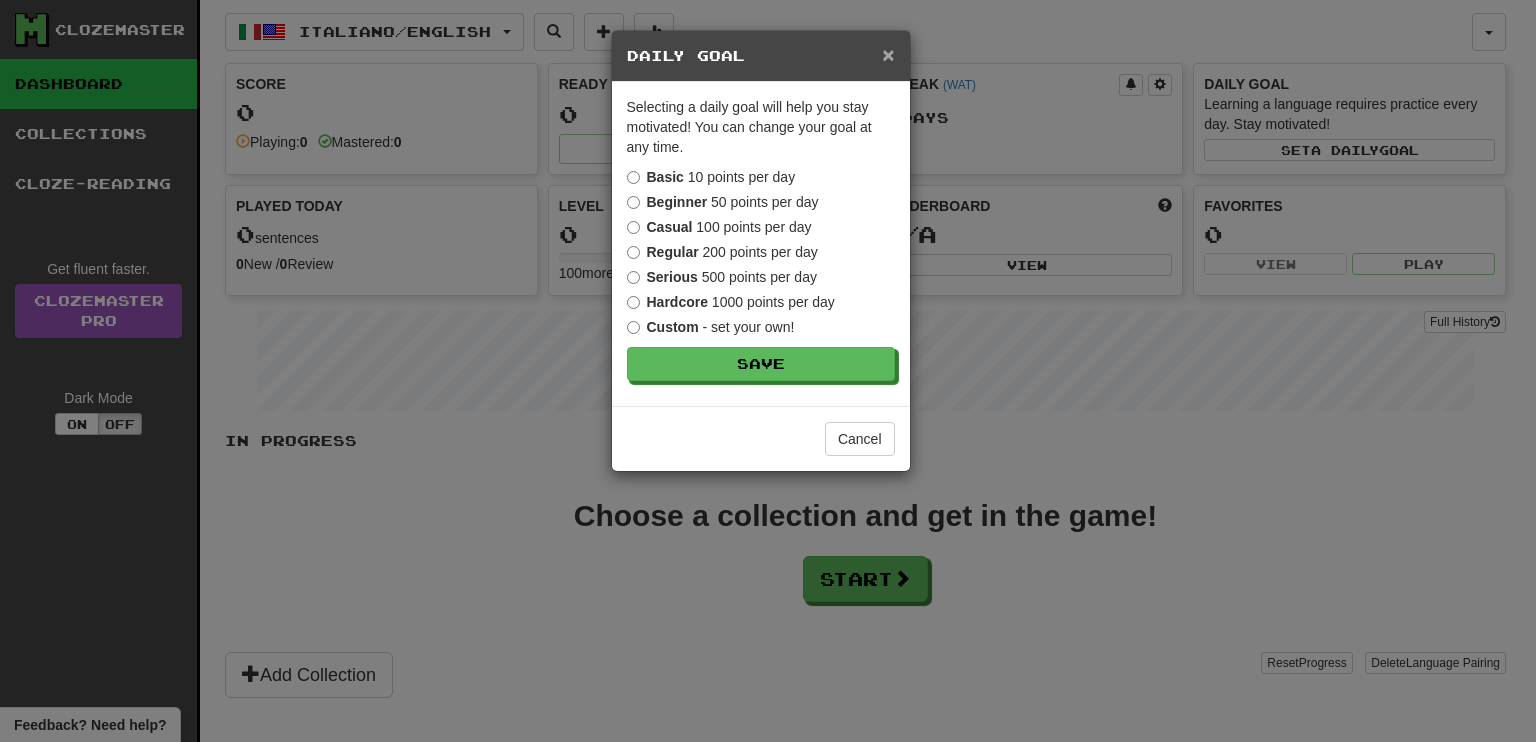 click on "×" at bounding box center (888, 54) 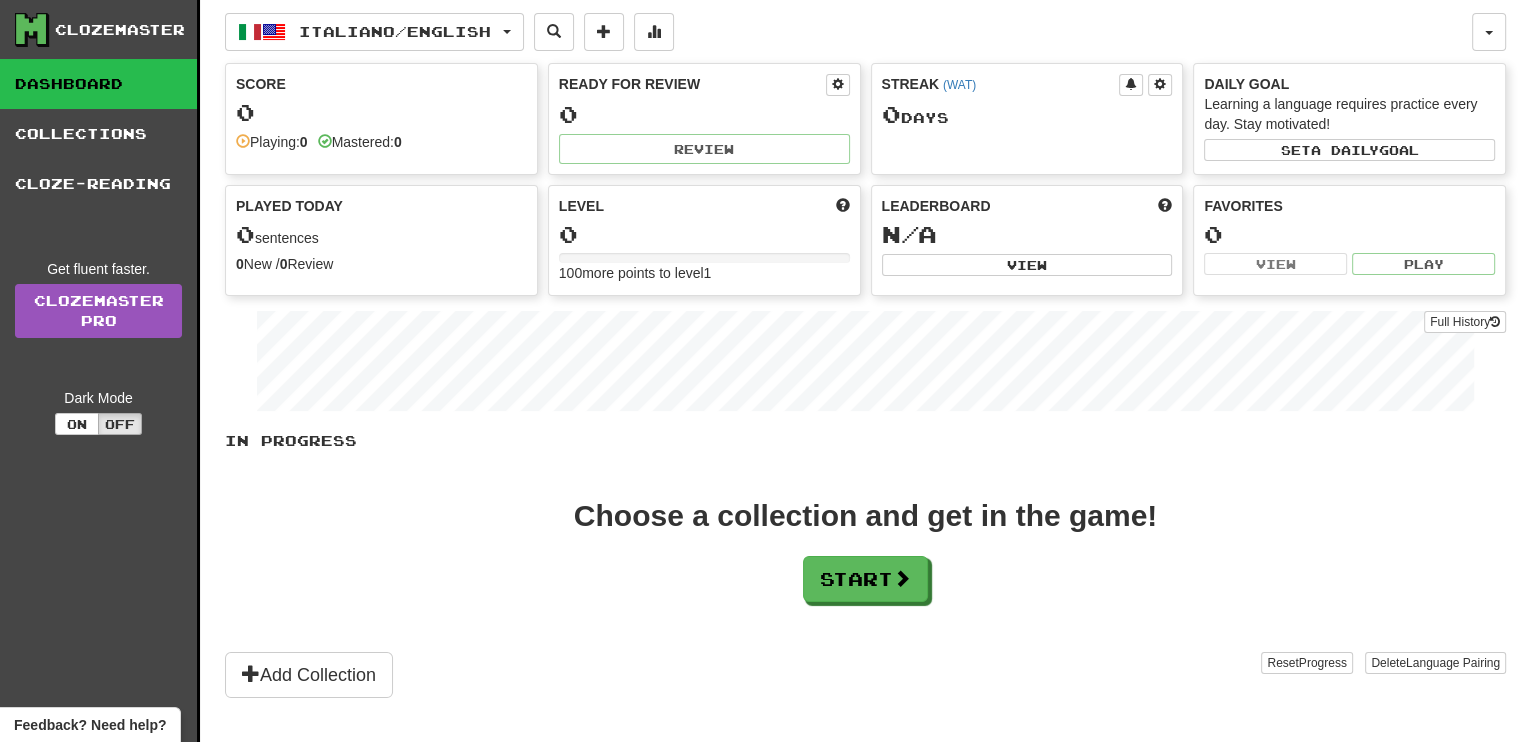 click on "In Progress Choose a collection and get in the game! Start   Add Collection Reset  Progress Delete  Language Pairing Dark Mode On Off" at bounding box center (865, 564) 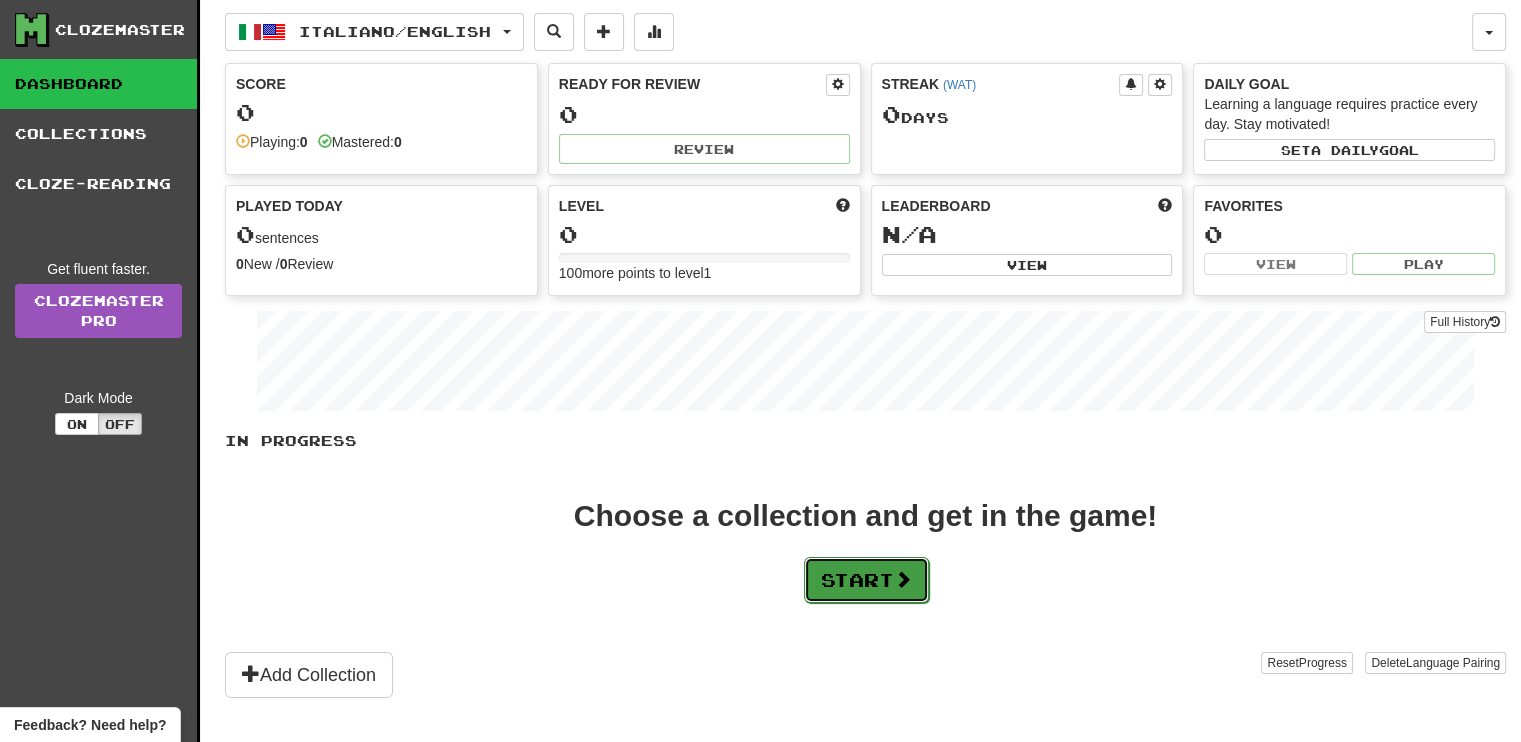 click on "Start" at bounding box center (866, 580) 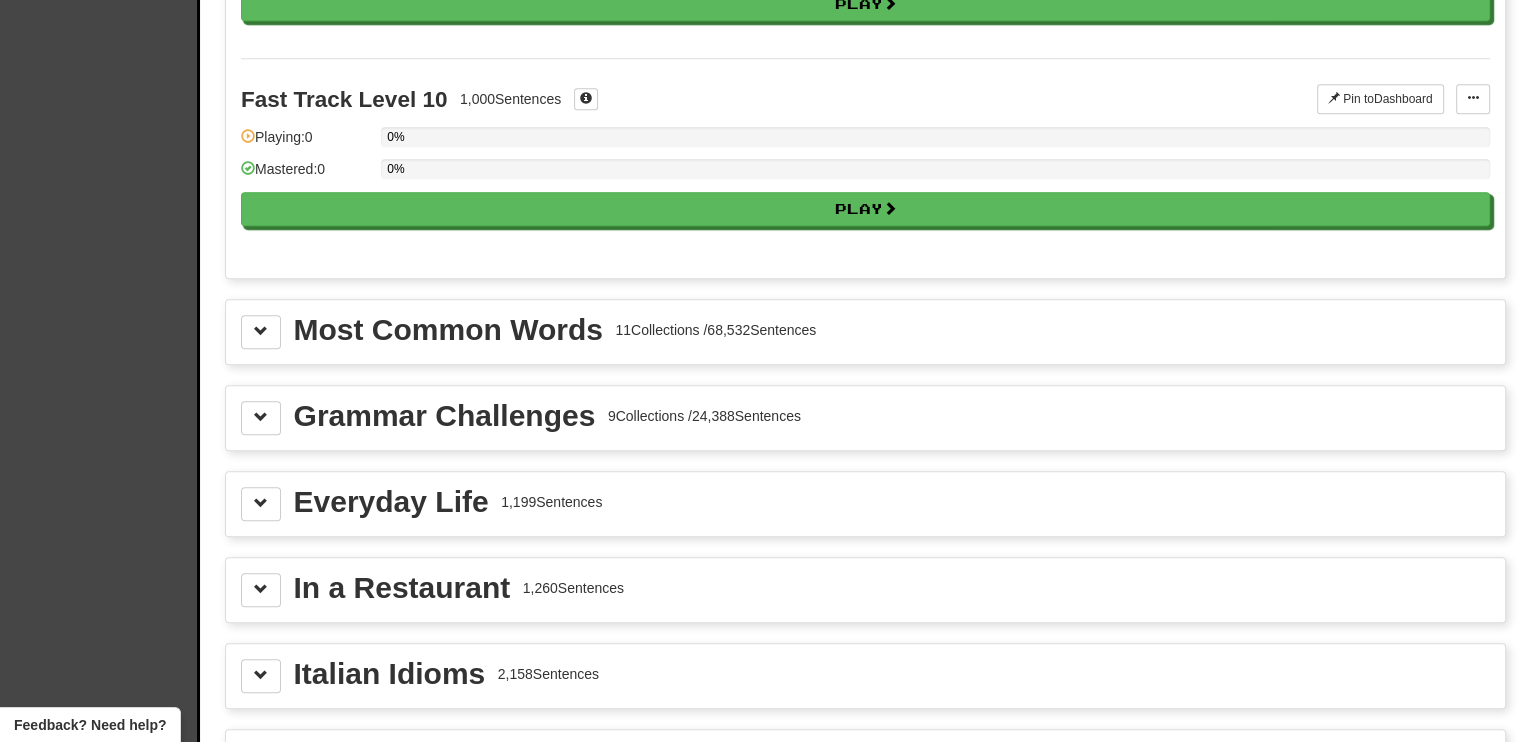 scroll, scrollTop: 1972, scrollLeft: 0, axis: vertical 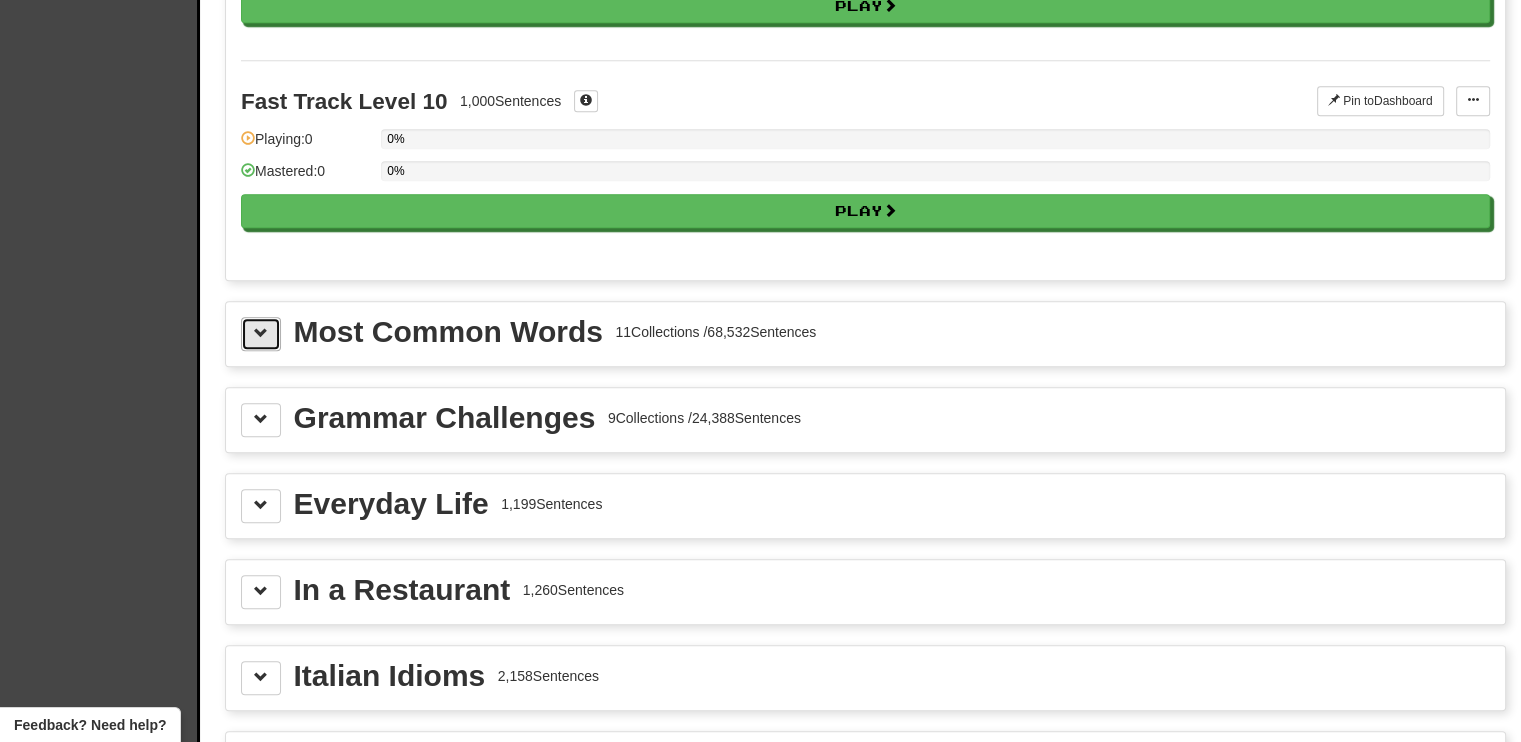 click at bounding box center (261, 333) 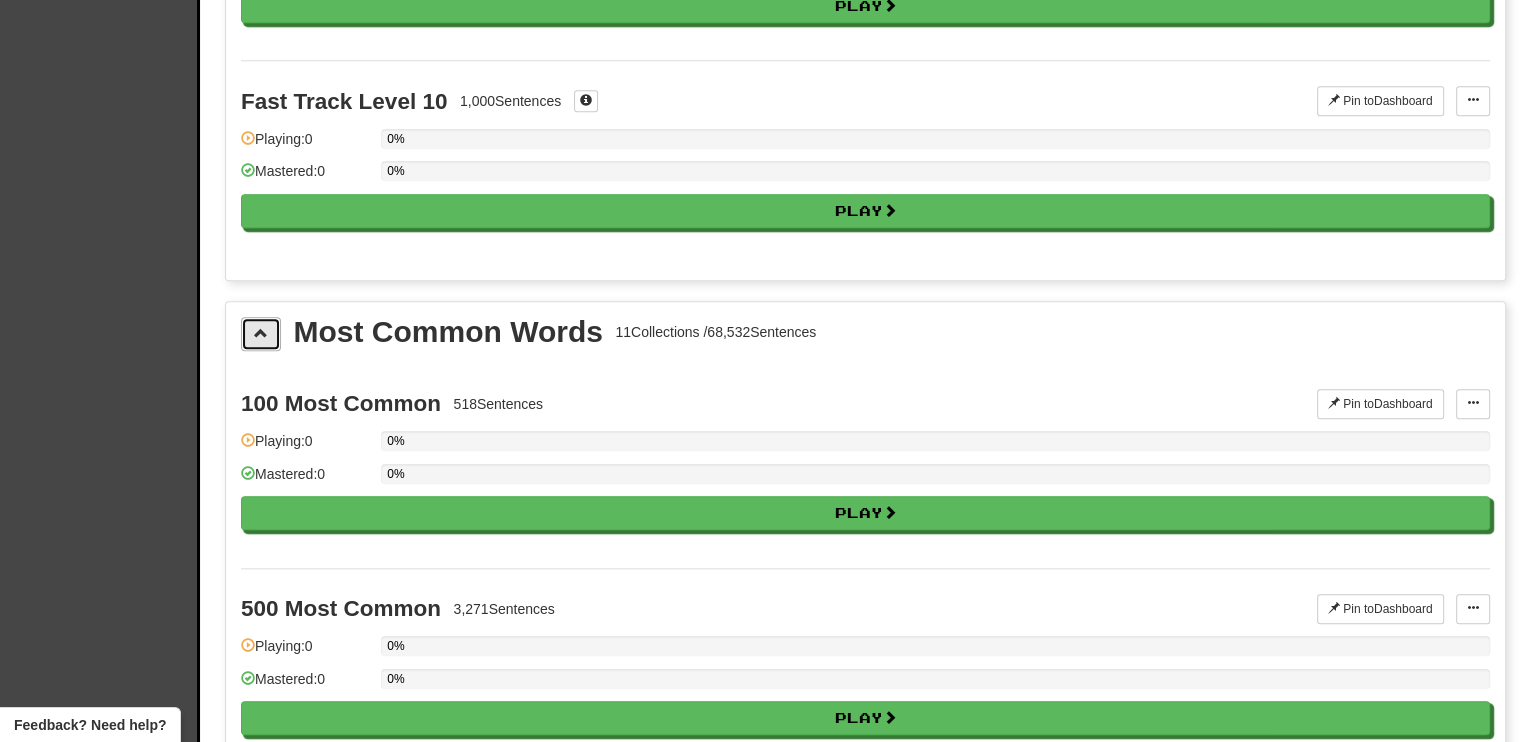 click at bounding box center (261, 333) 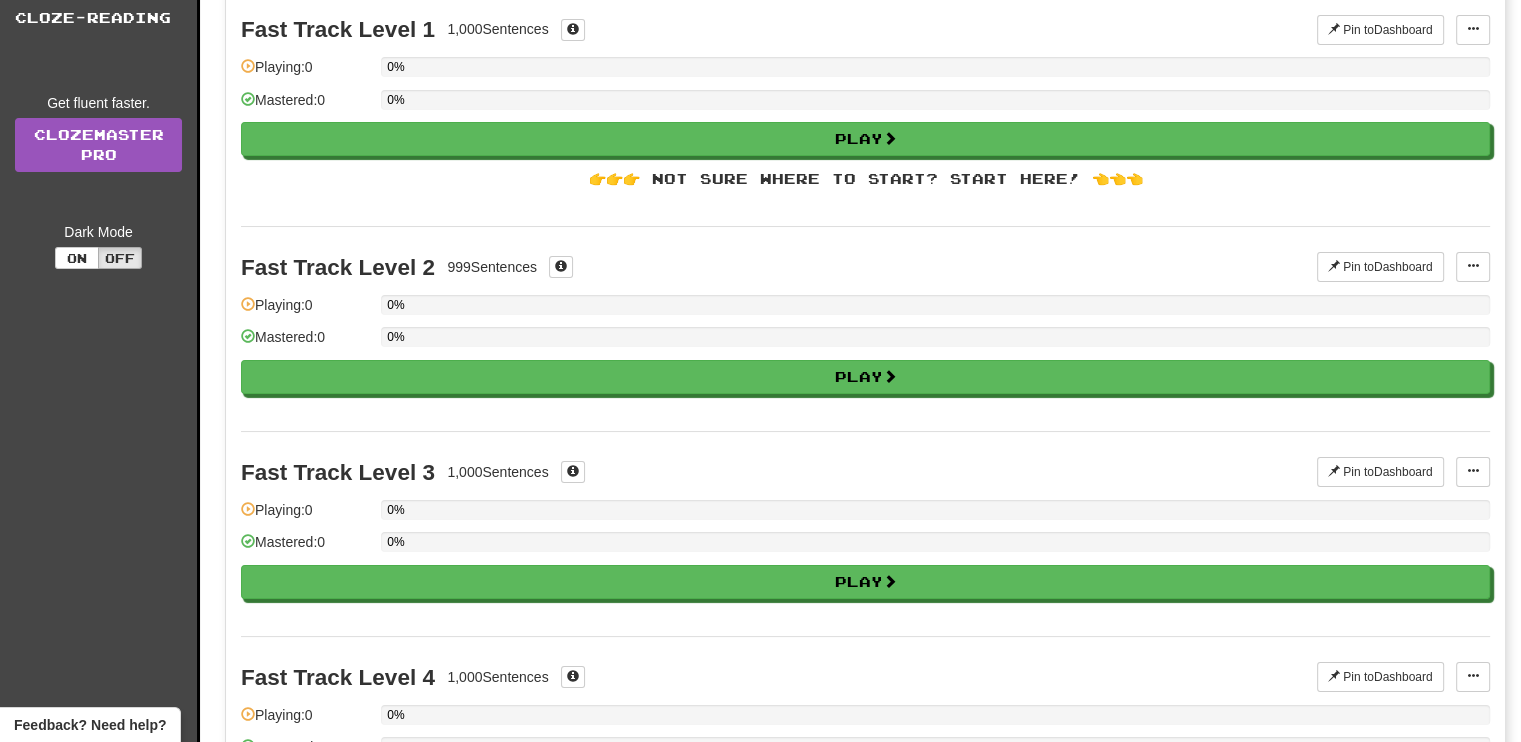 scroll, scrollTop: 0, scrollLeft: 0, axis: both 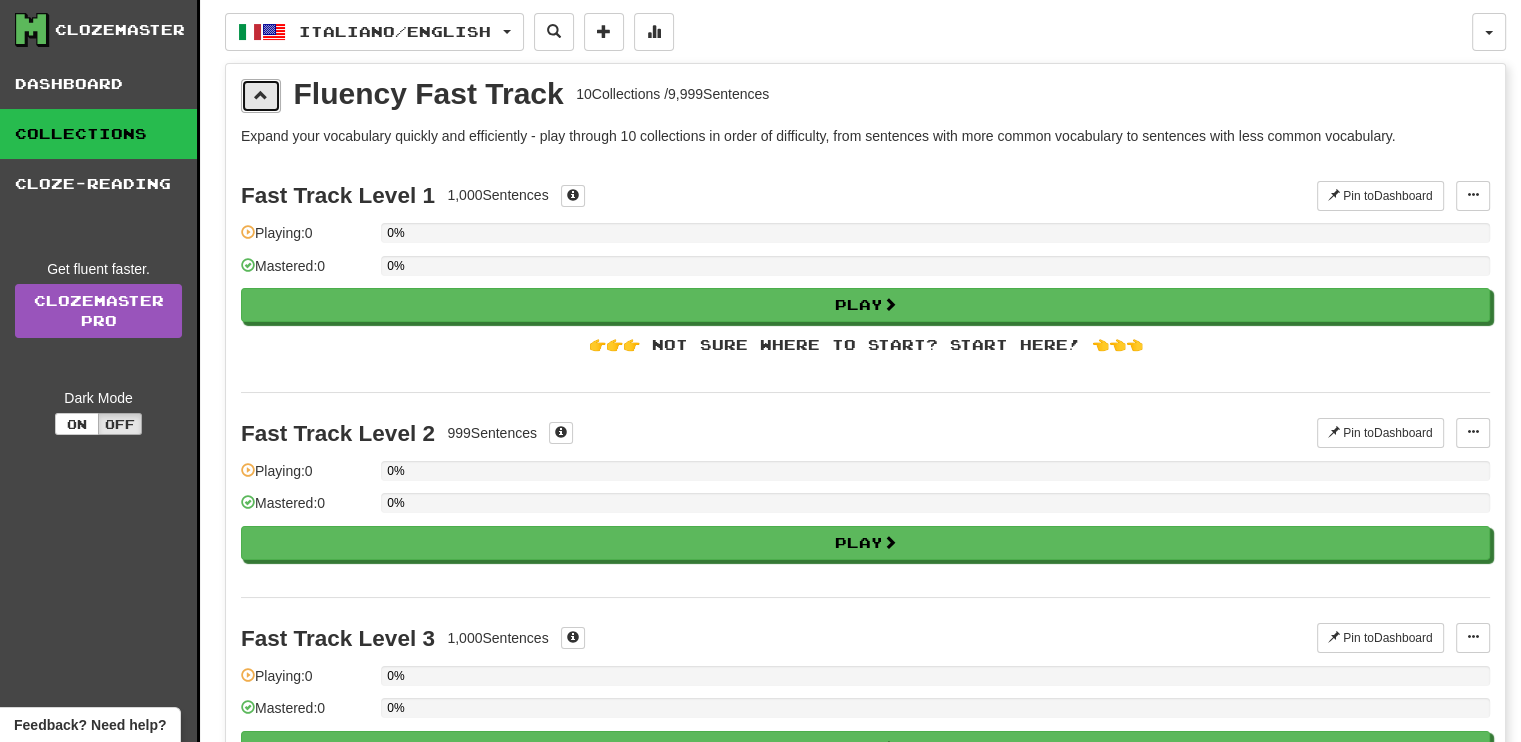 click at bounding box center [261, 96] 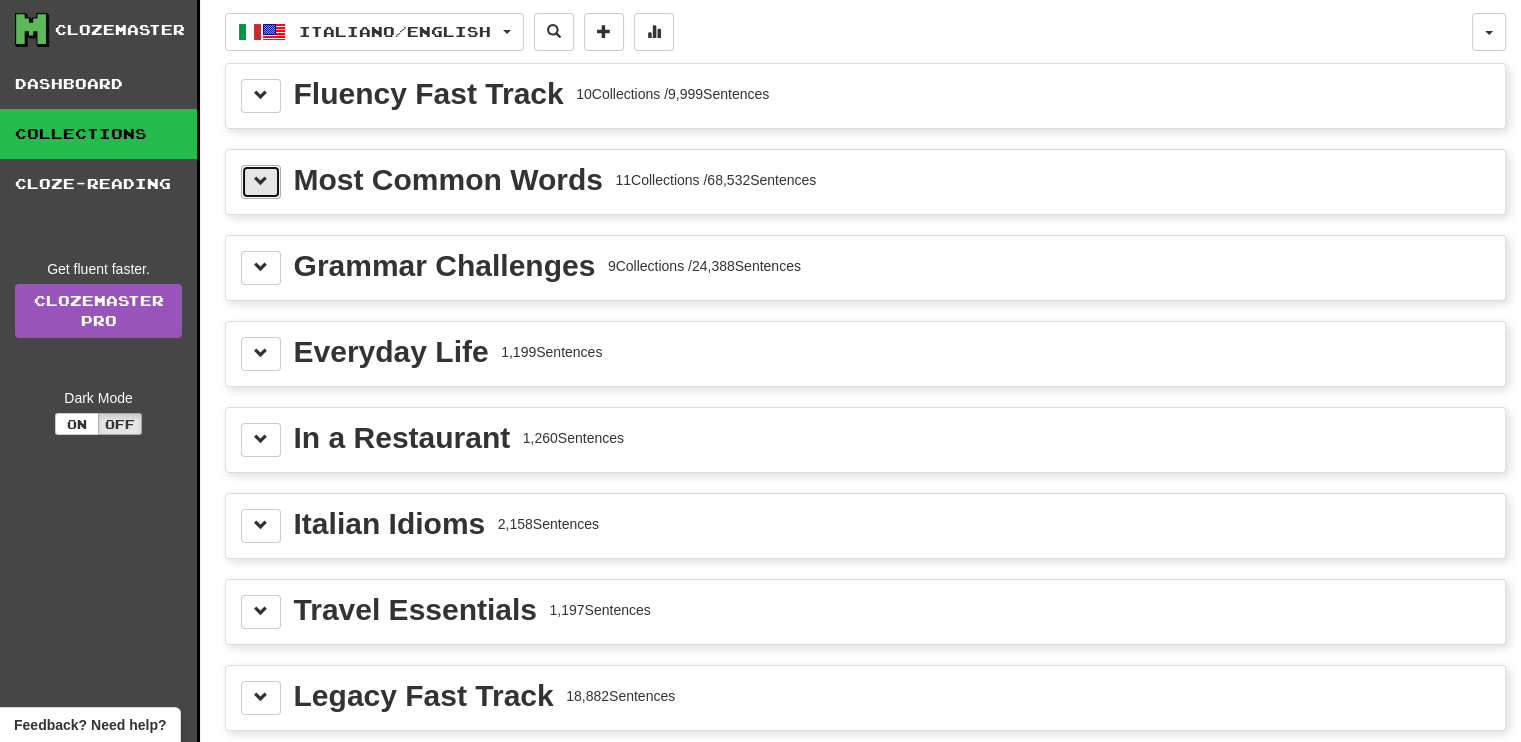 click at bounding box center (261, 182) 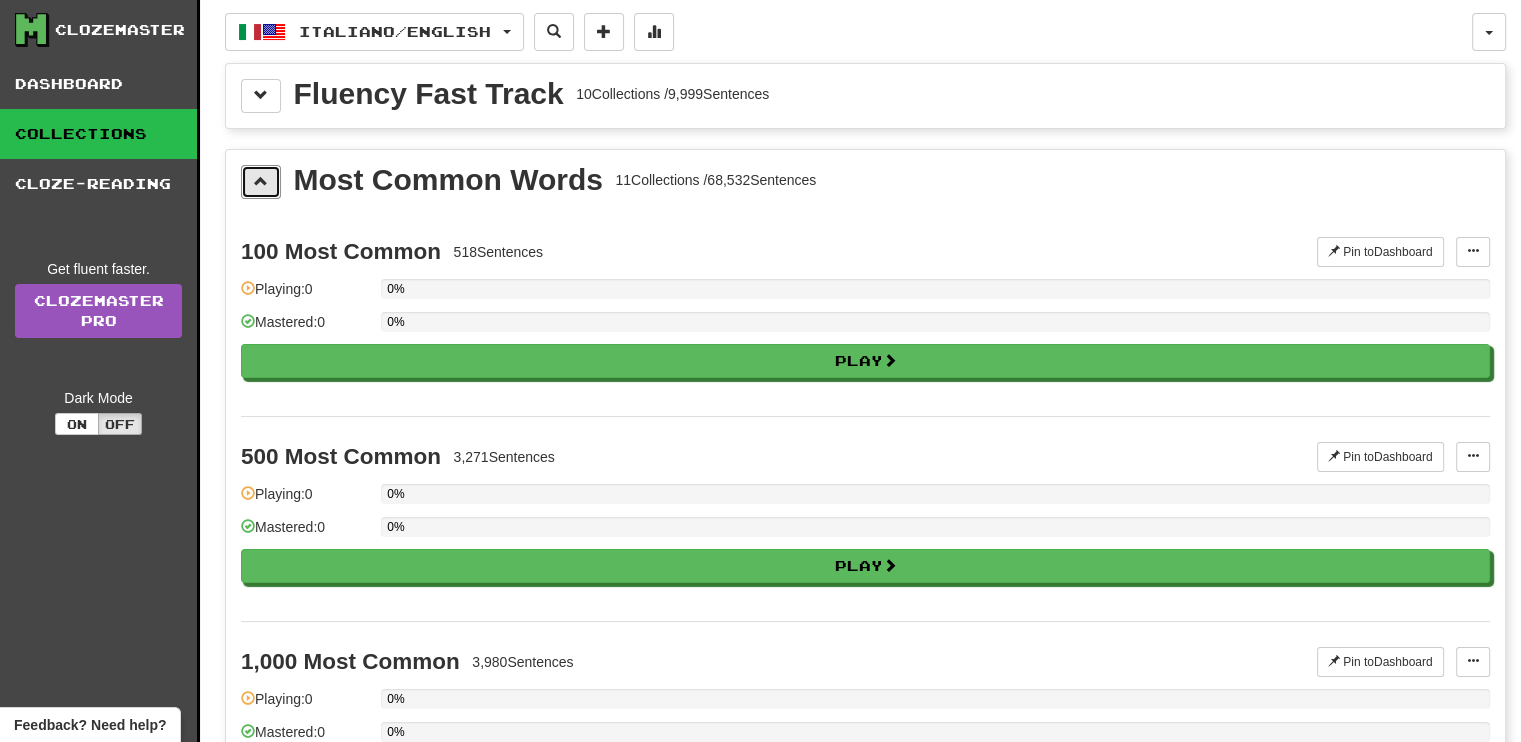 scroll, scrollTop: 0, scrollLeft: 0, axis: both 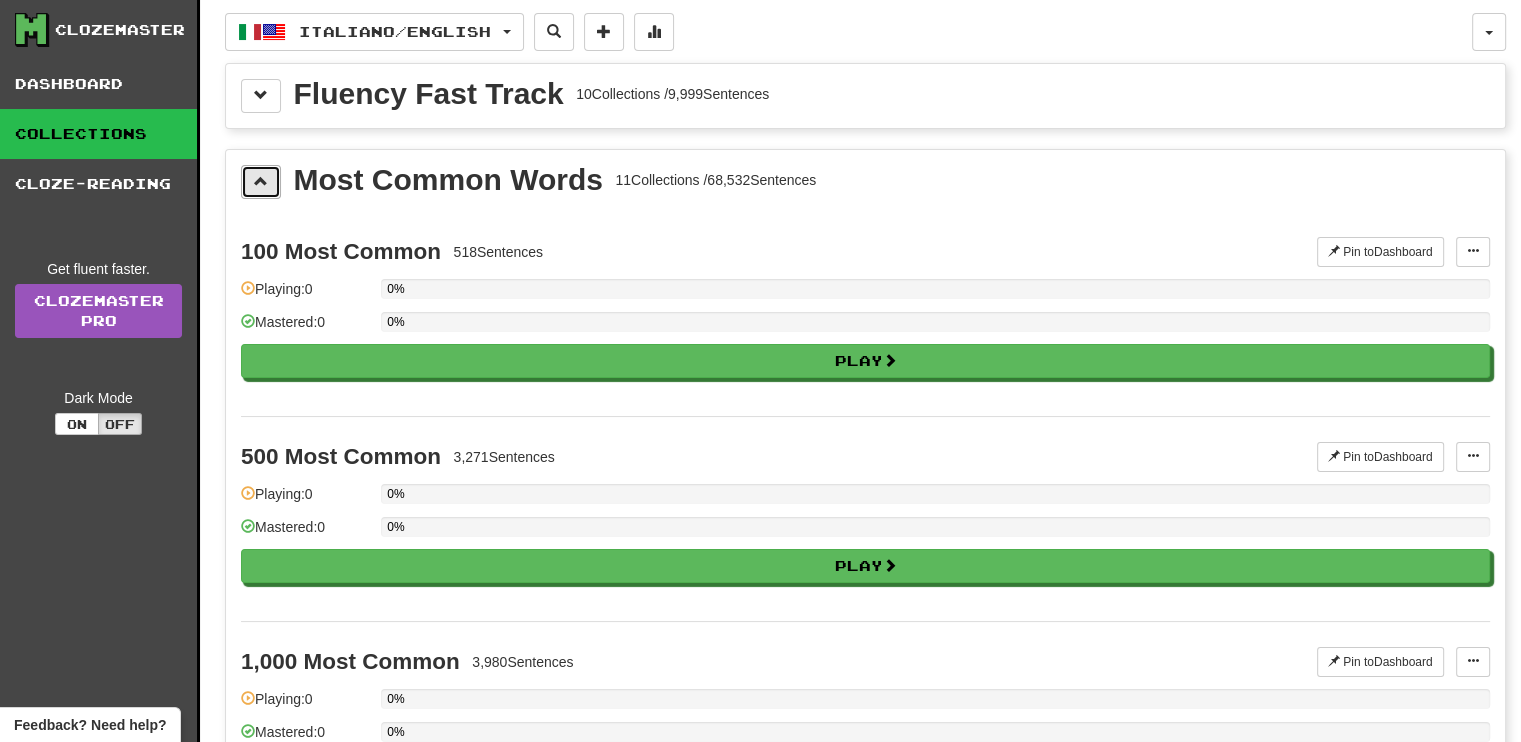 click at bounding box center (261, 182) 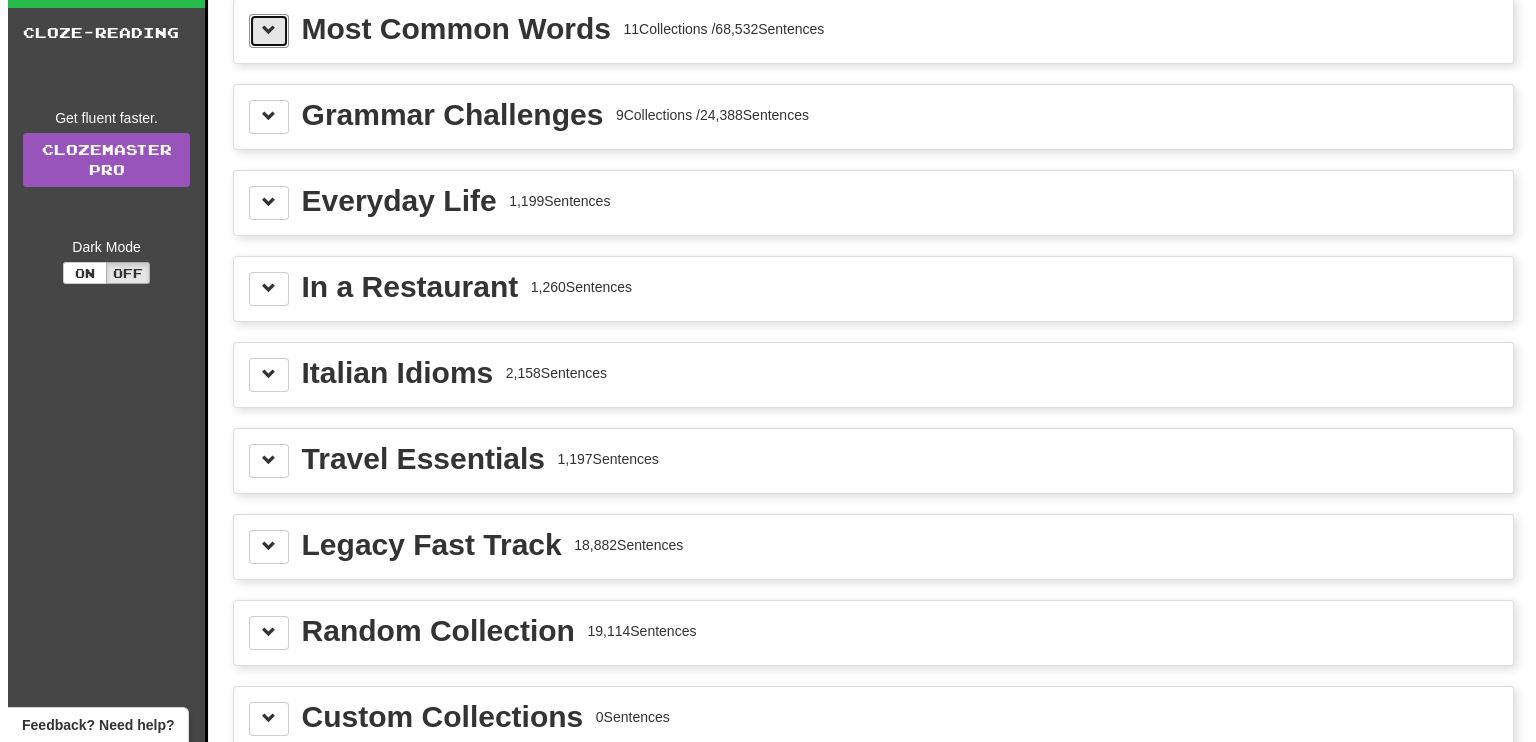 scroll, scrollTop: 0, scrollLeft: 0, axis: both 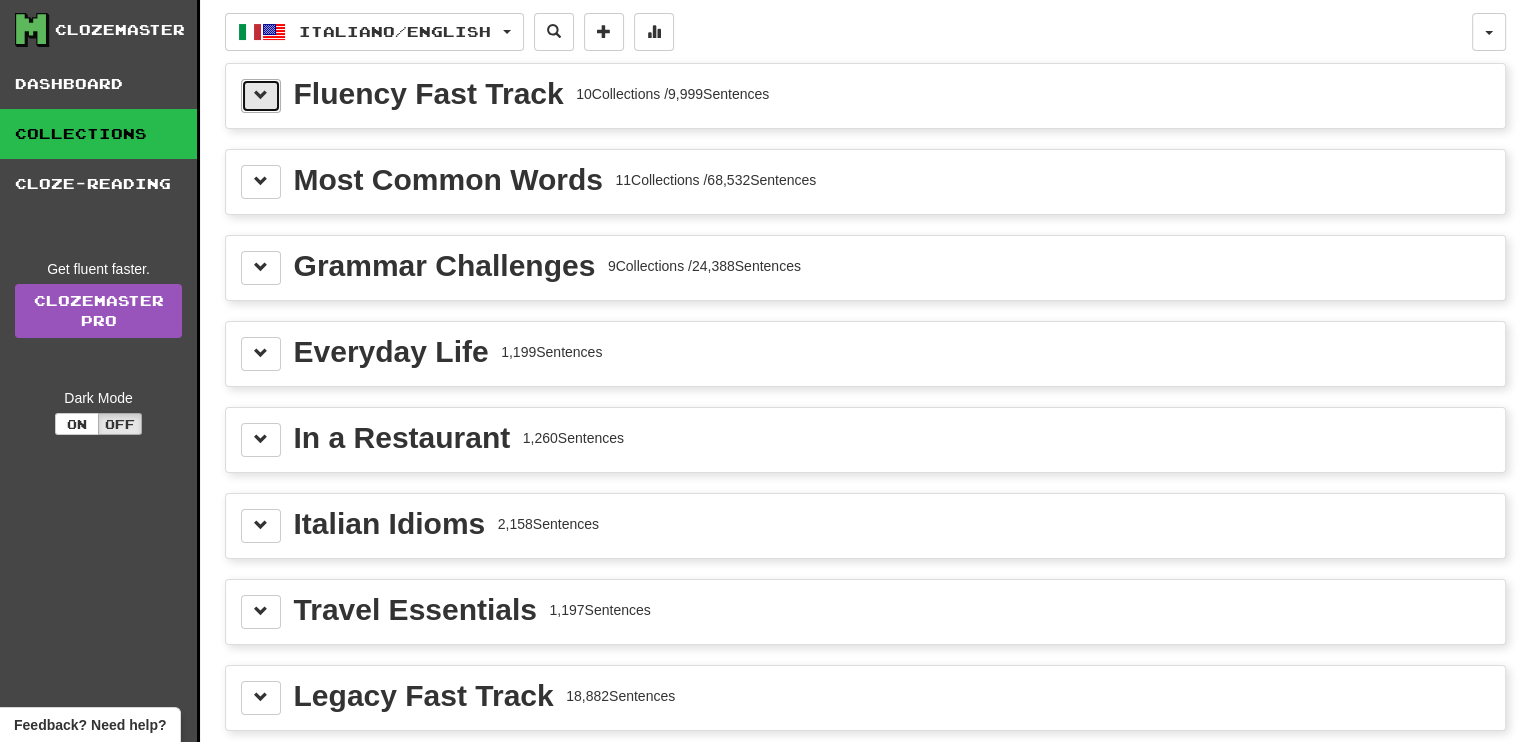 click at bounding box center (261, 96) 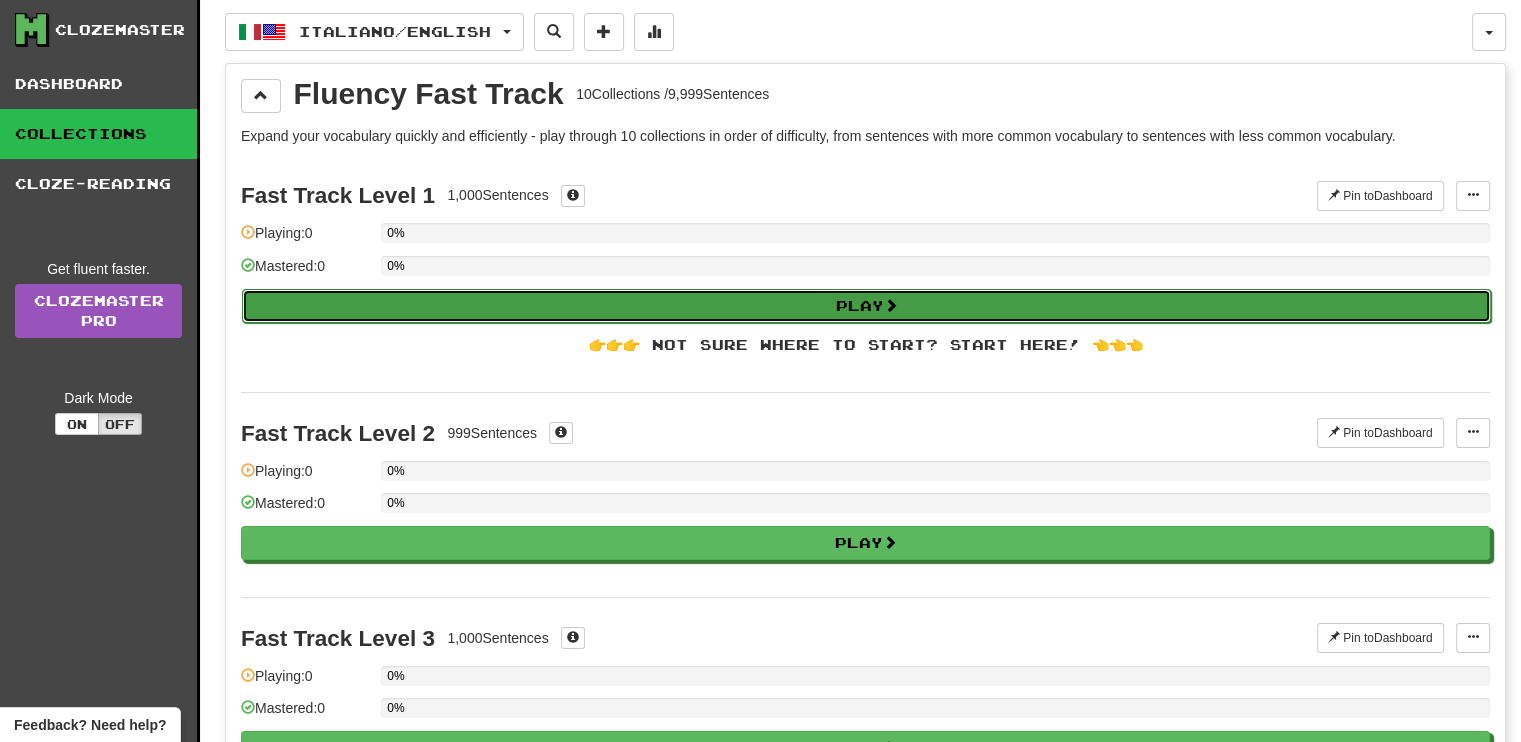 click on "Play" at bounding box center (866, 306) 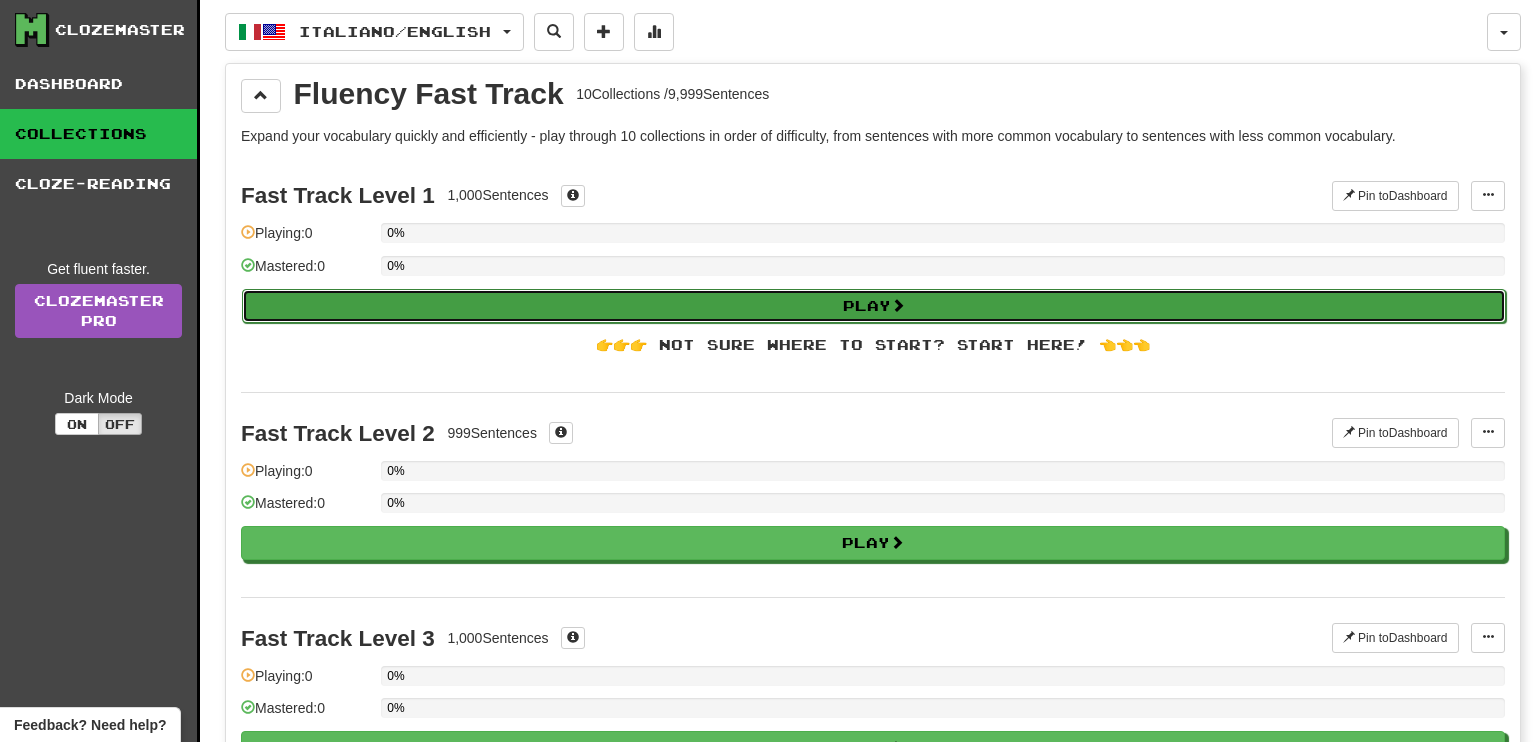 select on "**" 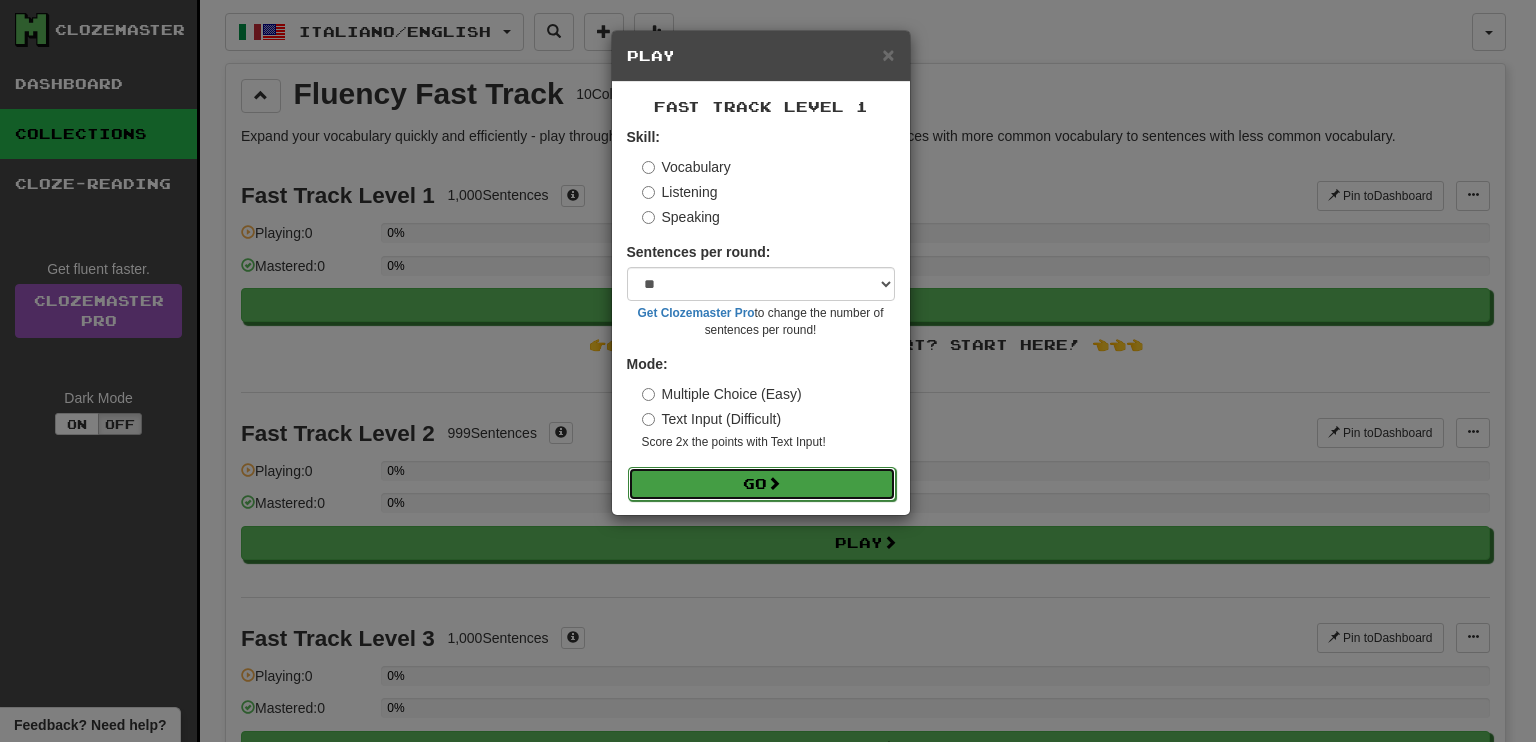 click on "Go" at bounding box center [762, 484] 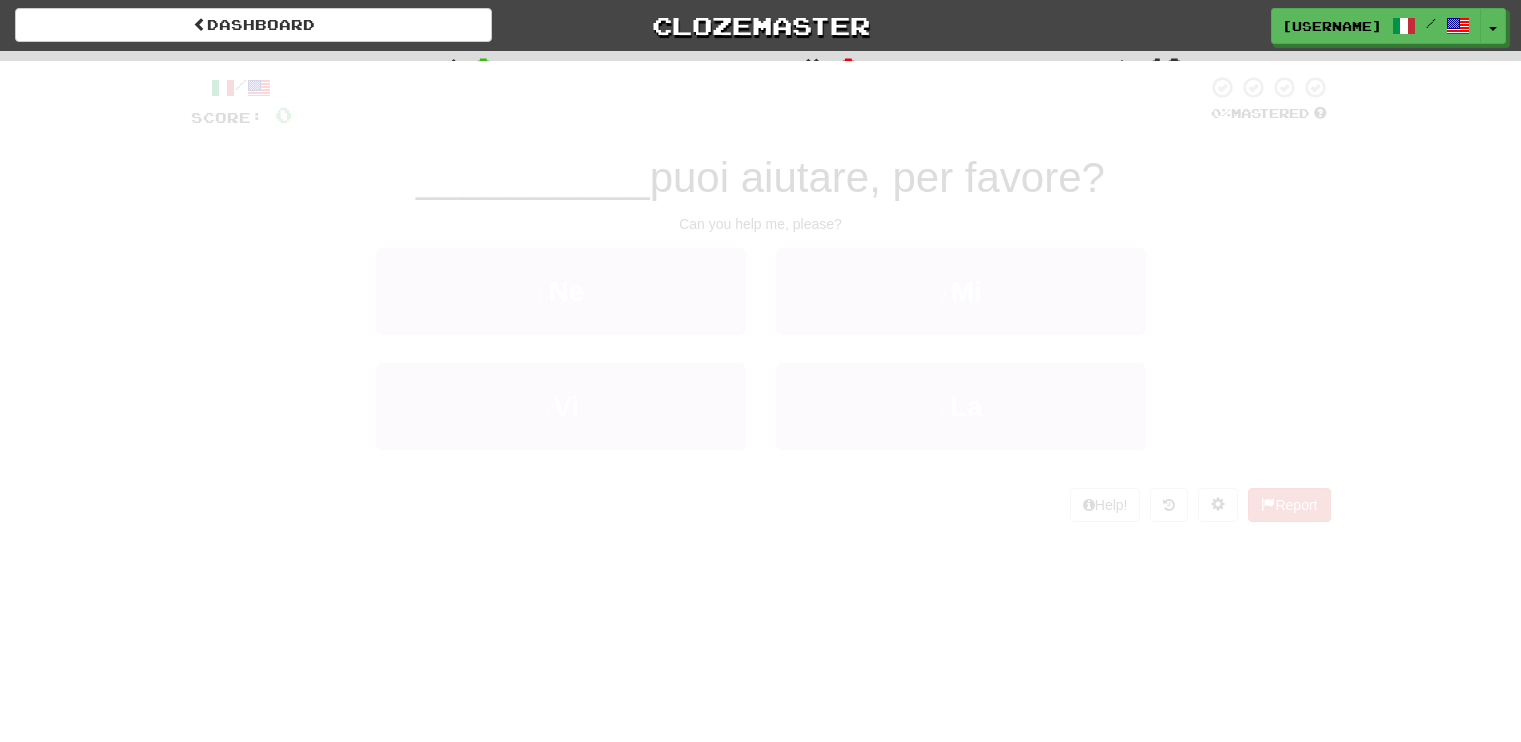 scroll, scrollTop: 0, scrollLeft: 0, axis: both 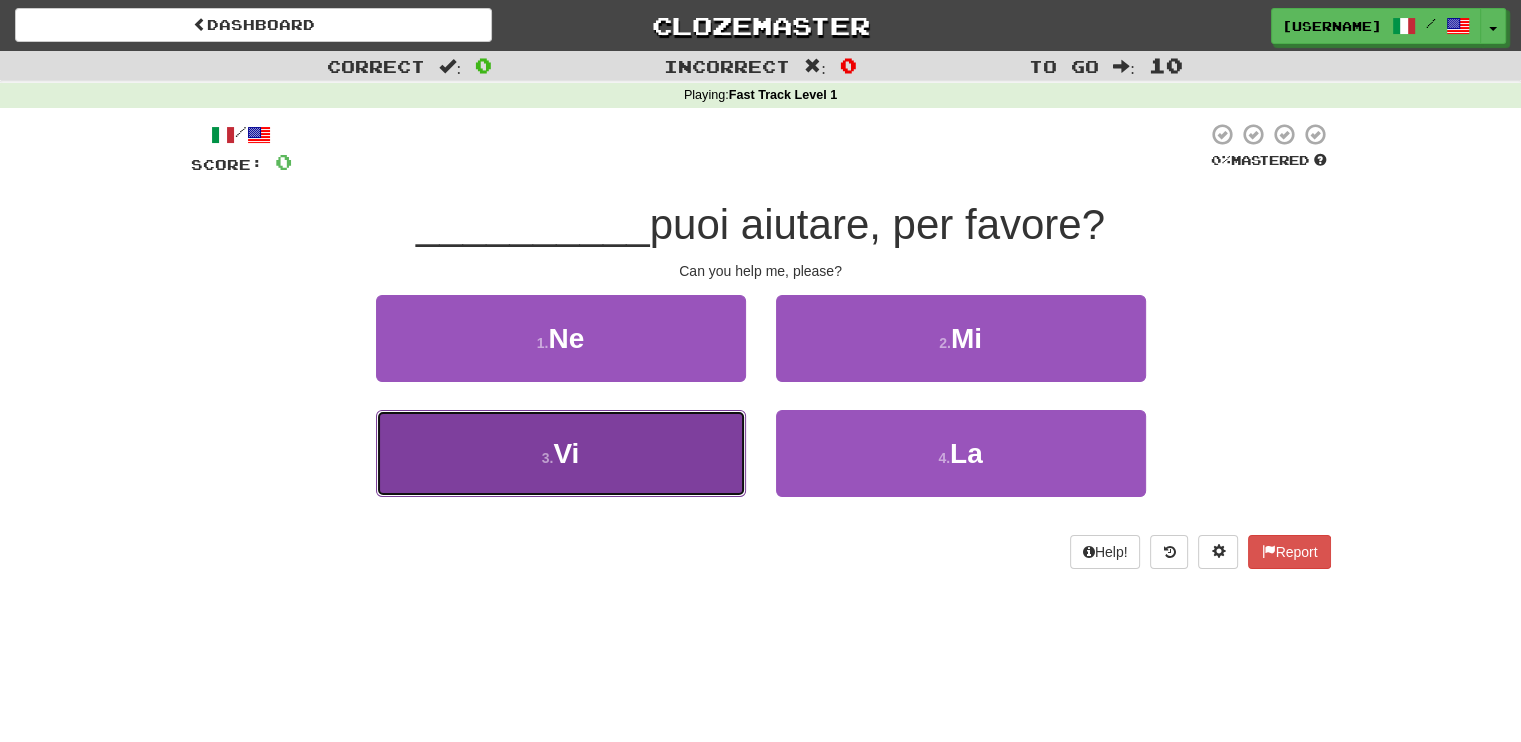 click on "3 .  Vi" at bounding box center [561, 453] 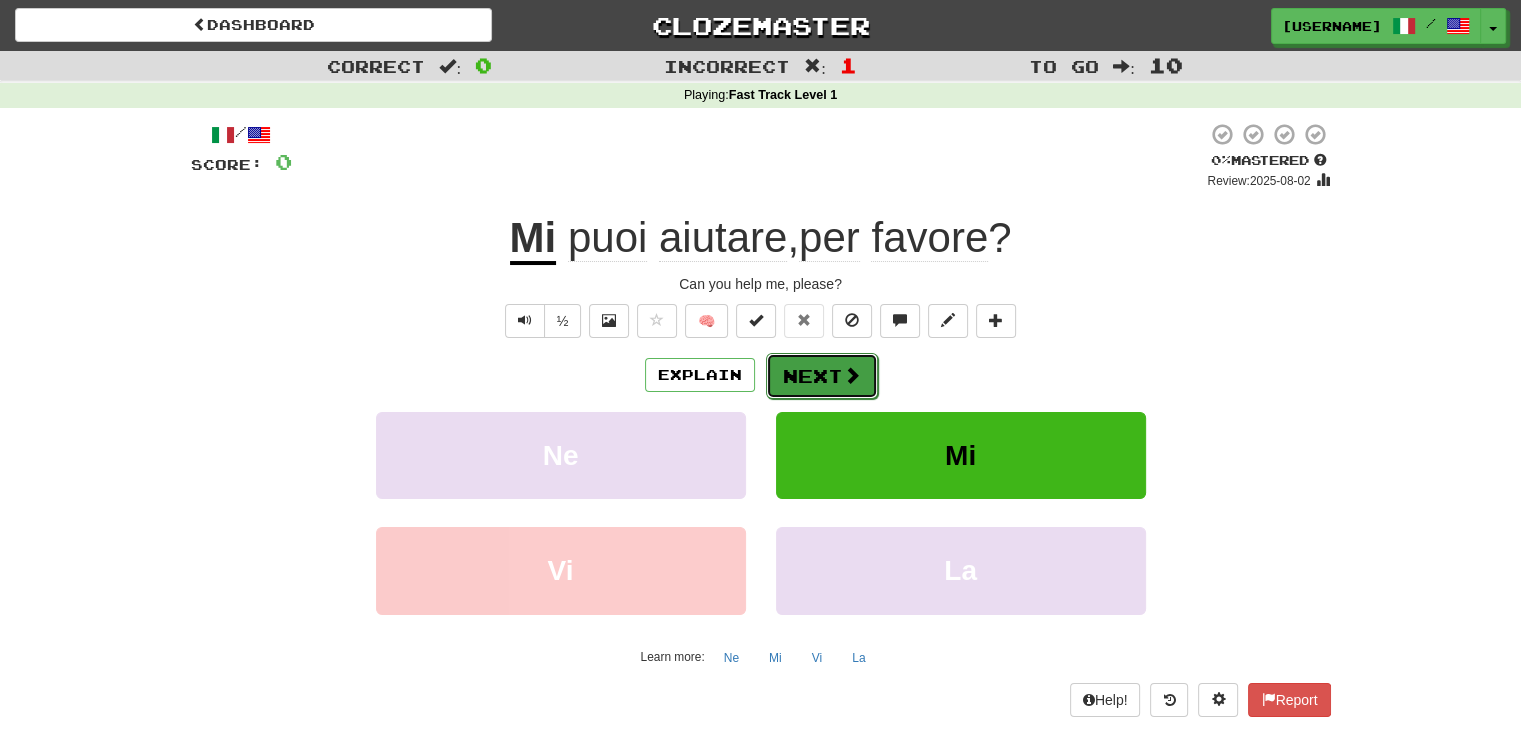 click on "Next" at bounding box center (822, 376) 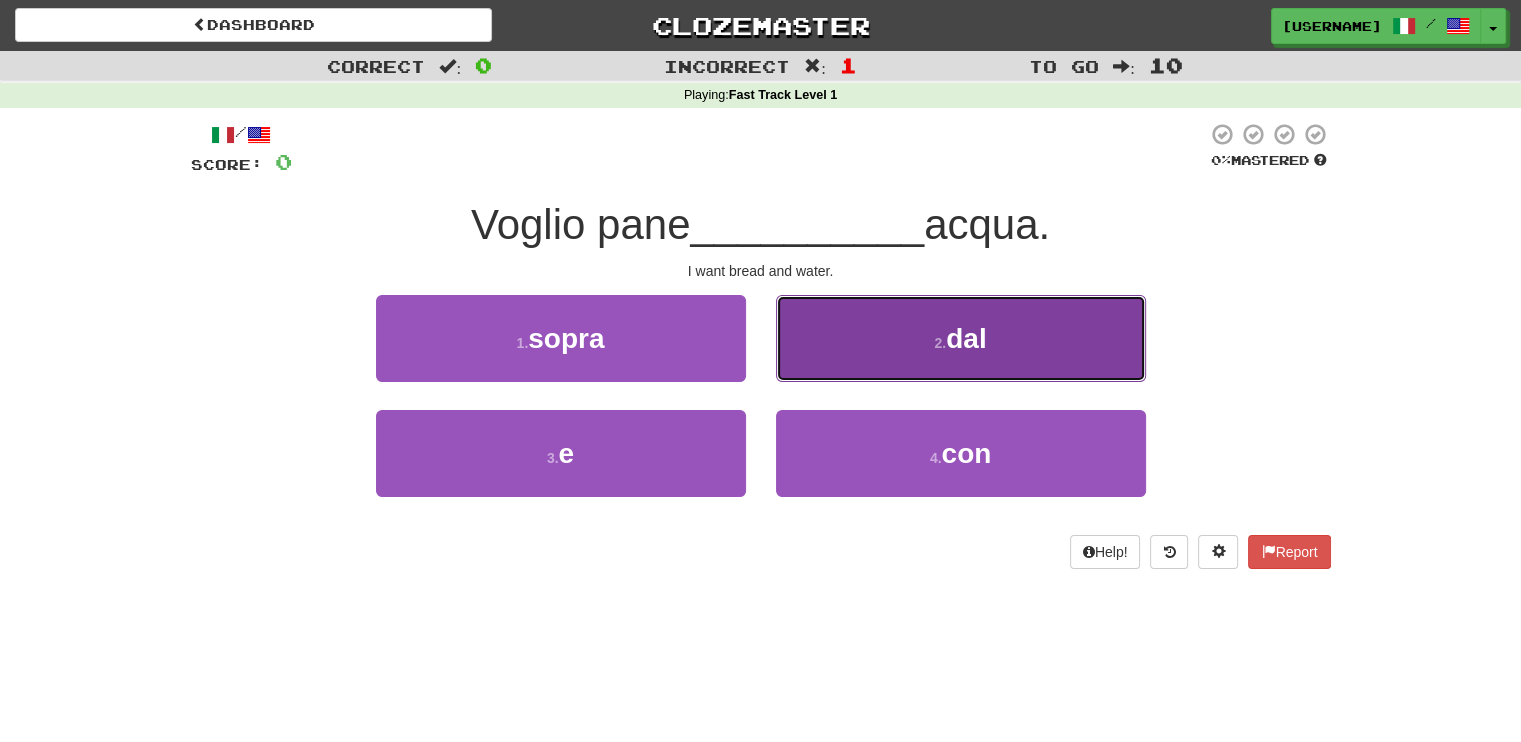click on "2 .  dal" at bounding box center (961, 338) 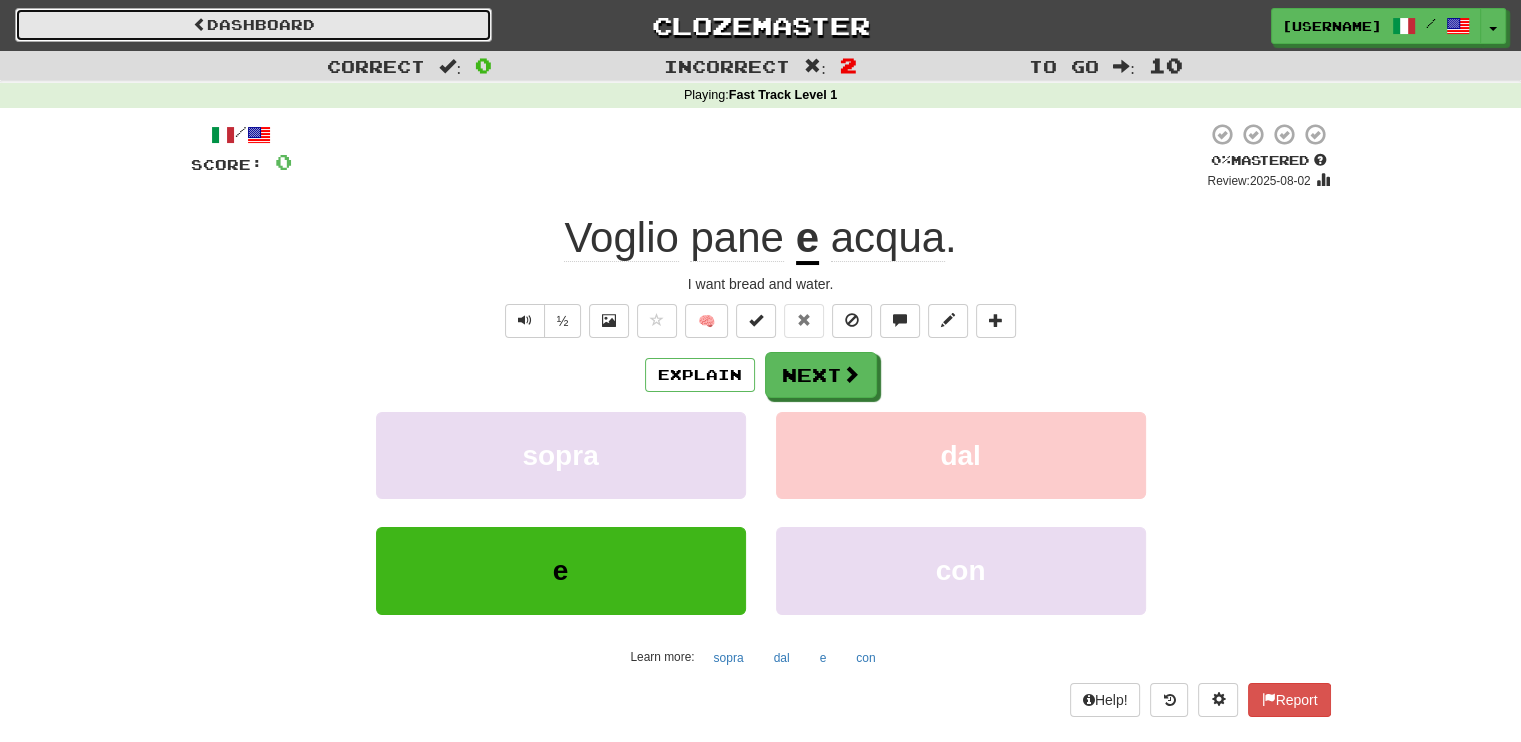 click on "Dashboard" at bounding box center (253, 25) 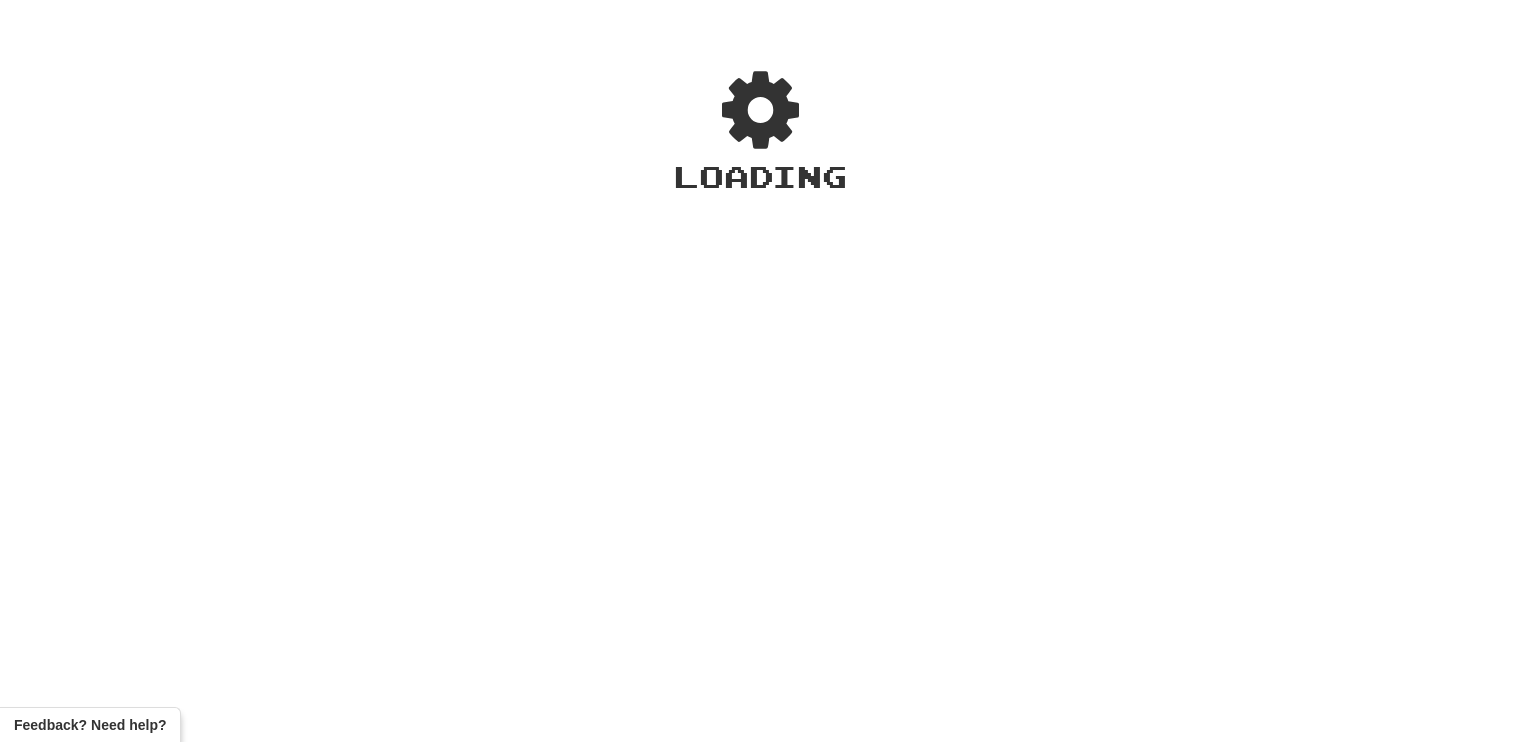 scroll, scrollTop: 0, scrollLeft: 0, axis: both 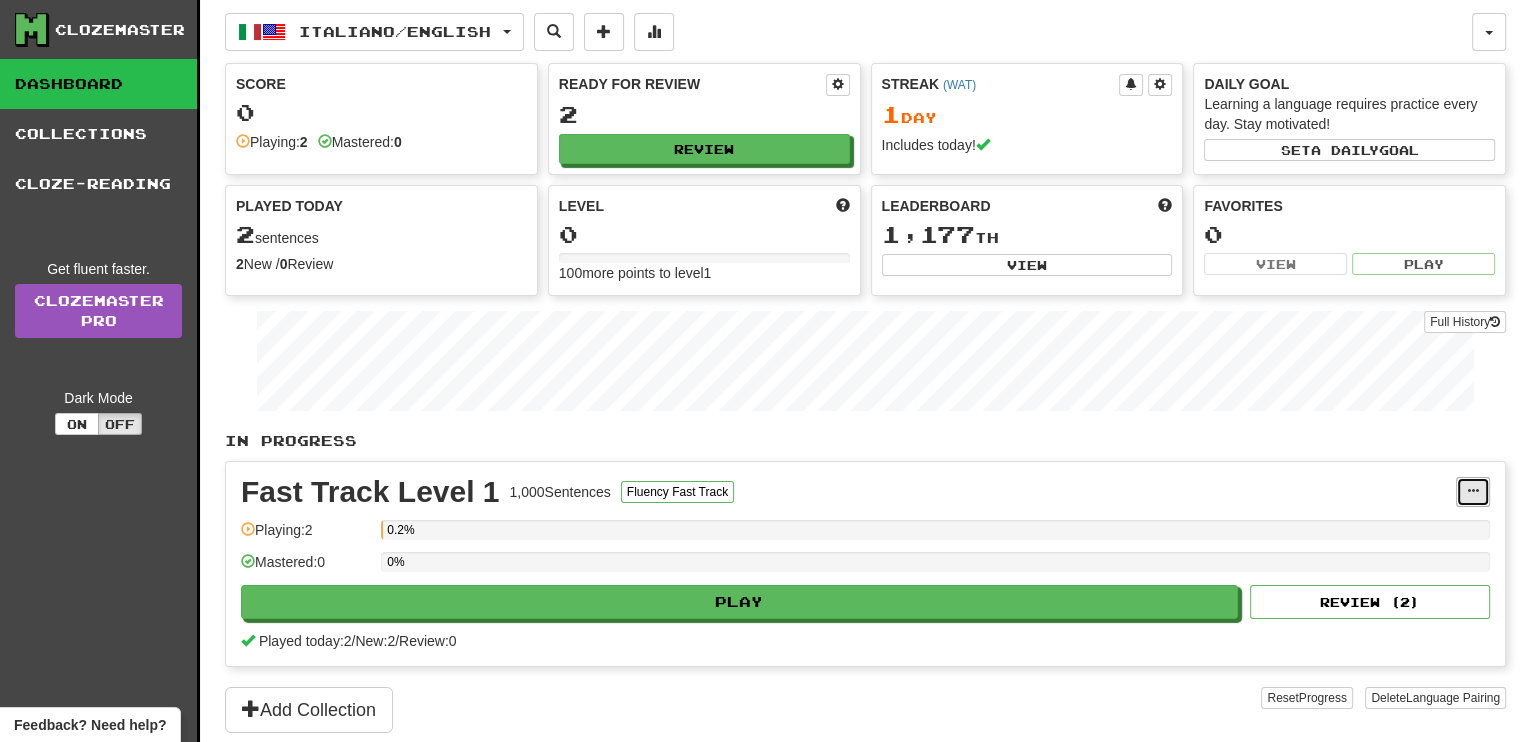 click at bounding box center (1473, 492) 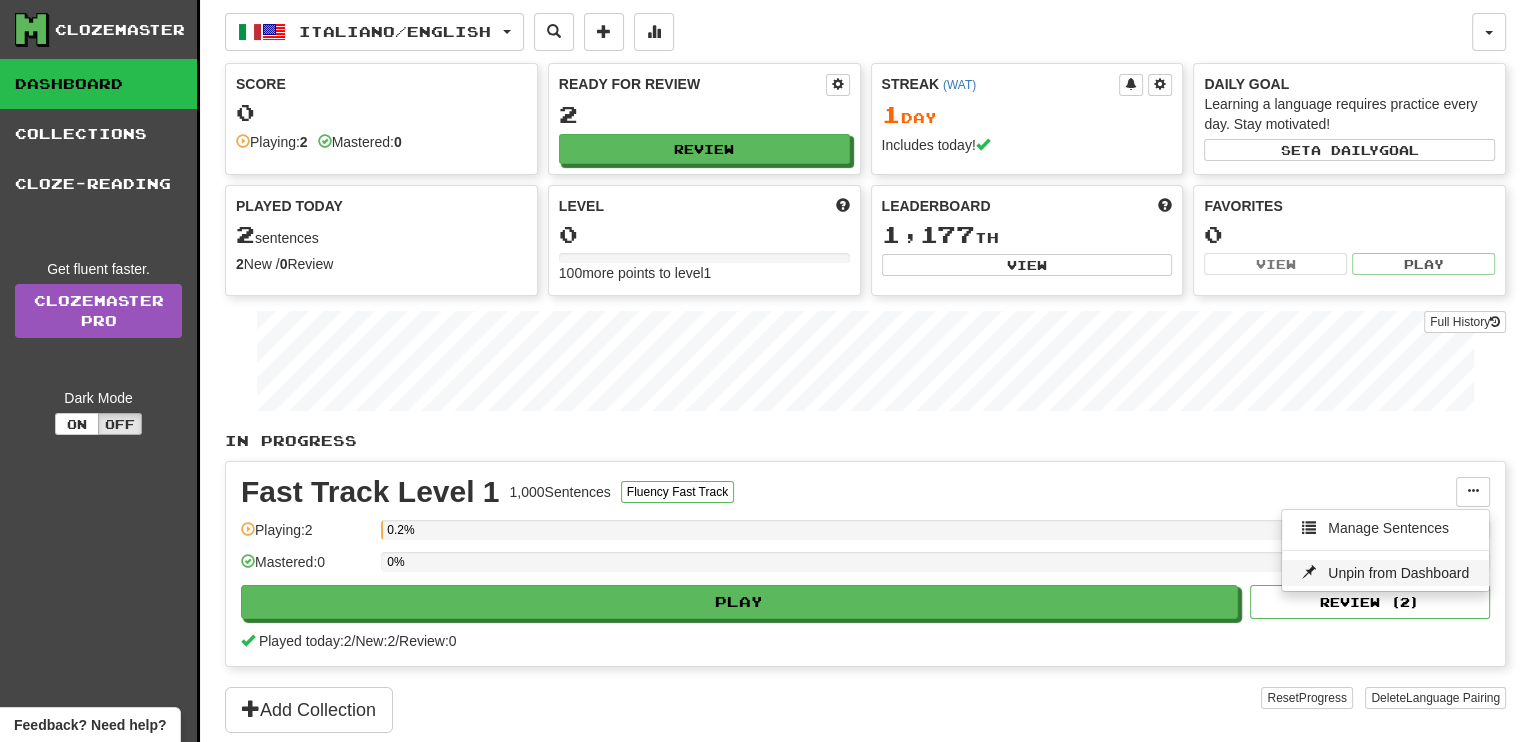click on "Unpin from Dashboard" at bounding box center [1398, 573] 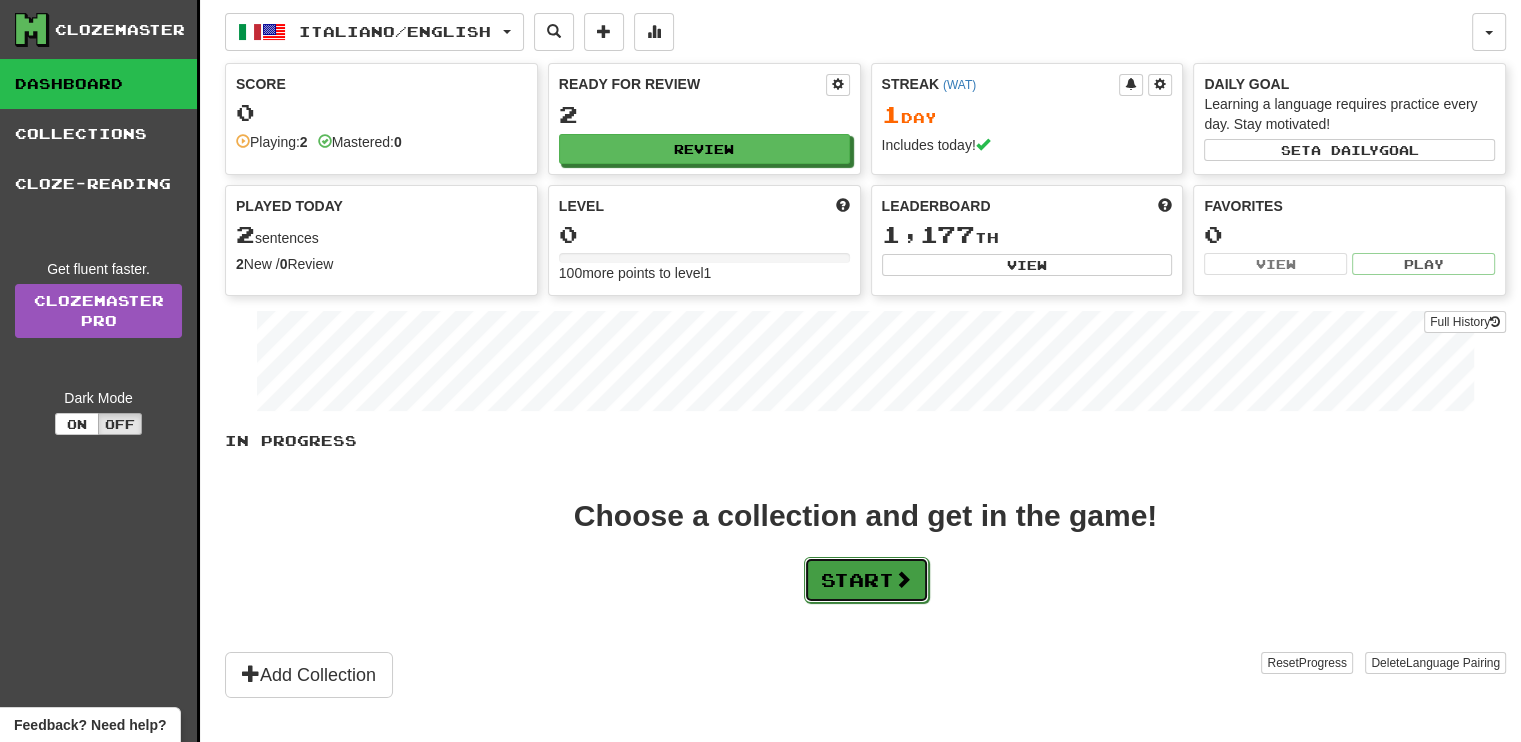 click on "Start" at bounding box center [866, 580] 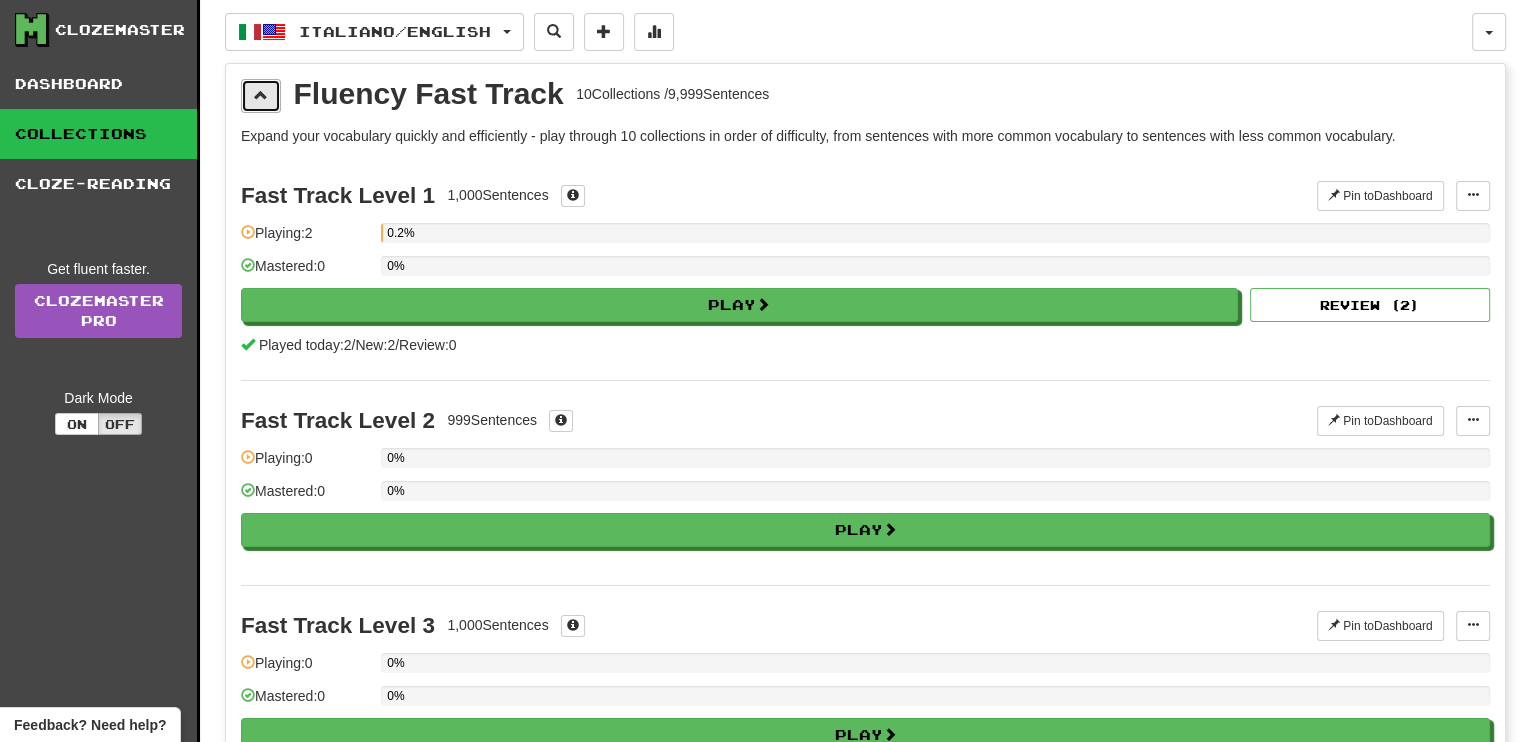 click at bounding box center (261, 96) 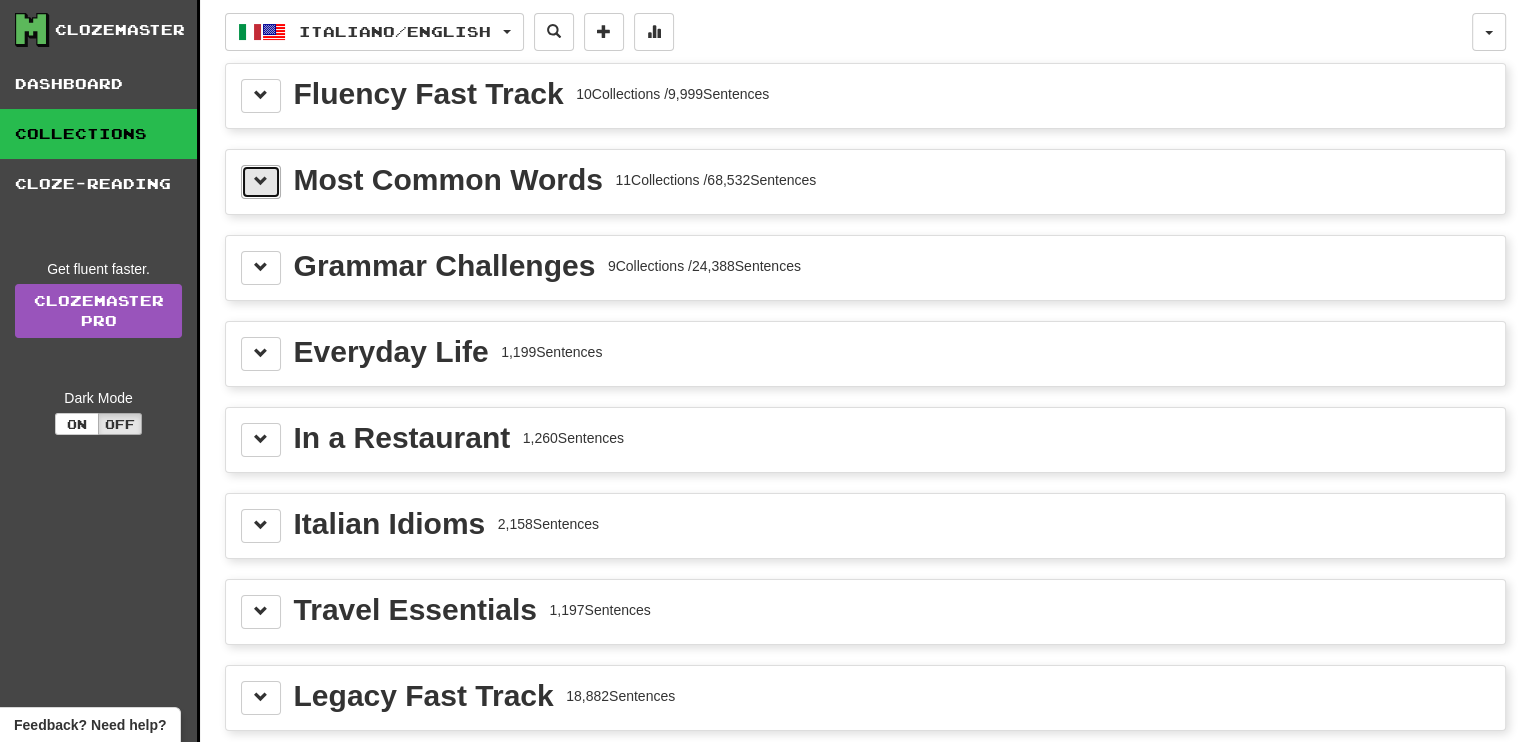 click at bounding box center [261, 181] 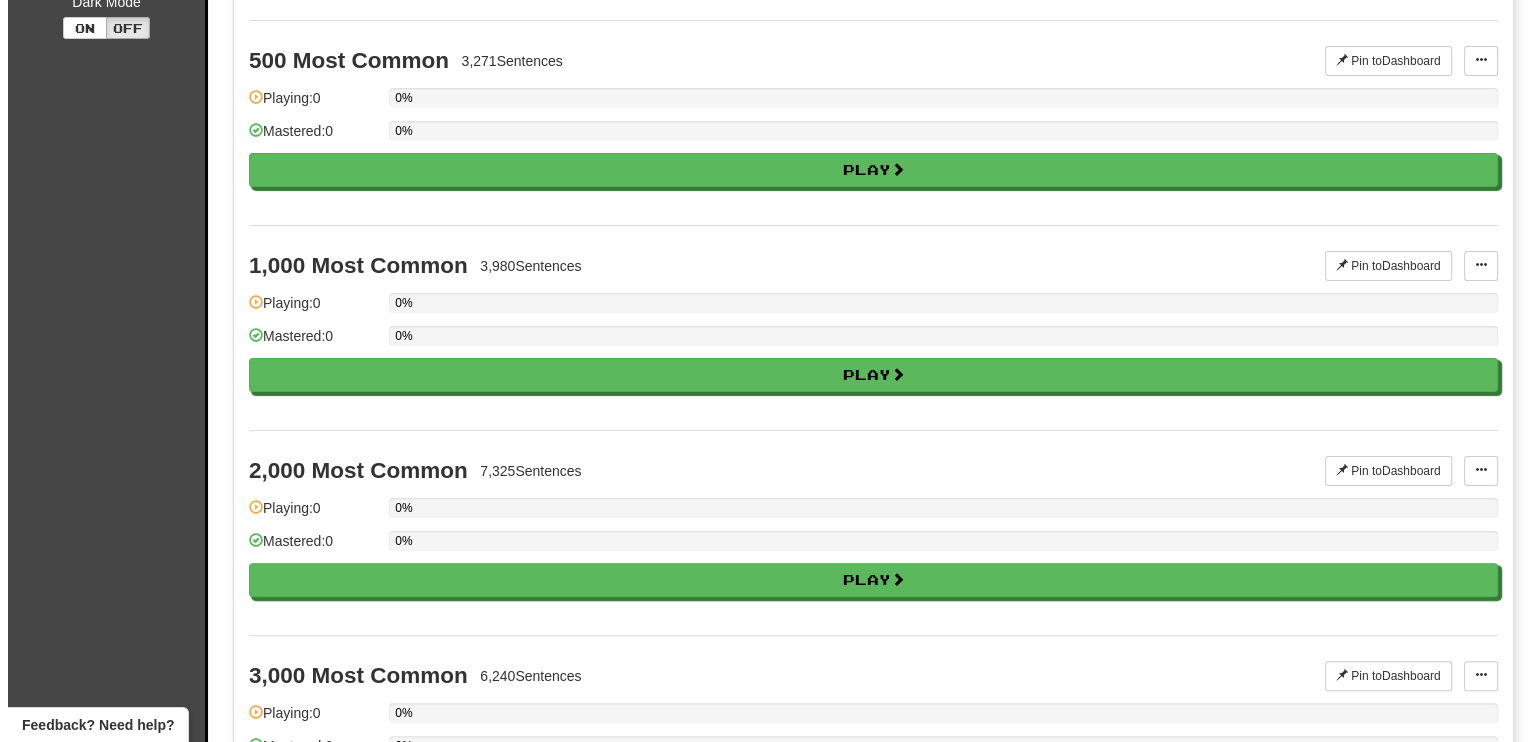 scroll, scrollTop: 398, scrollLeft: 0, axis: vertical 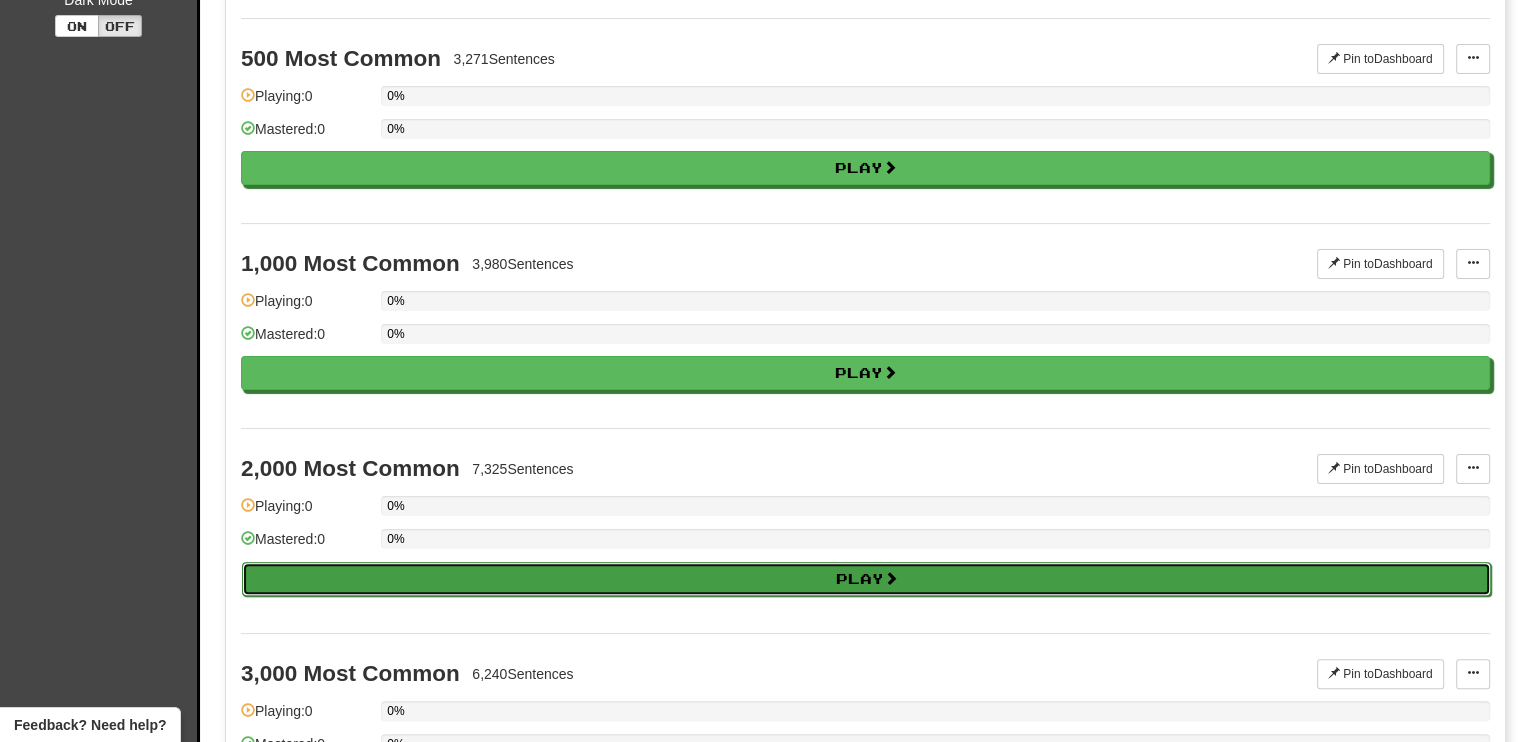 click on "Play" at bounding box center [866, 579] 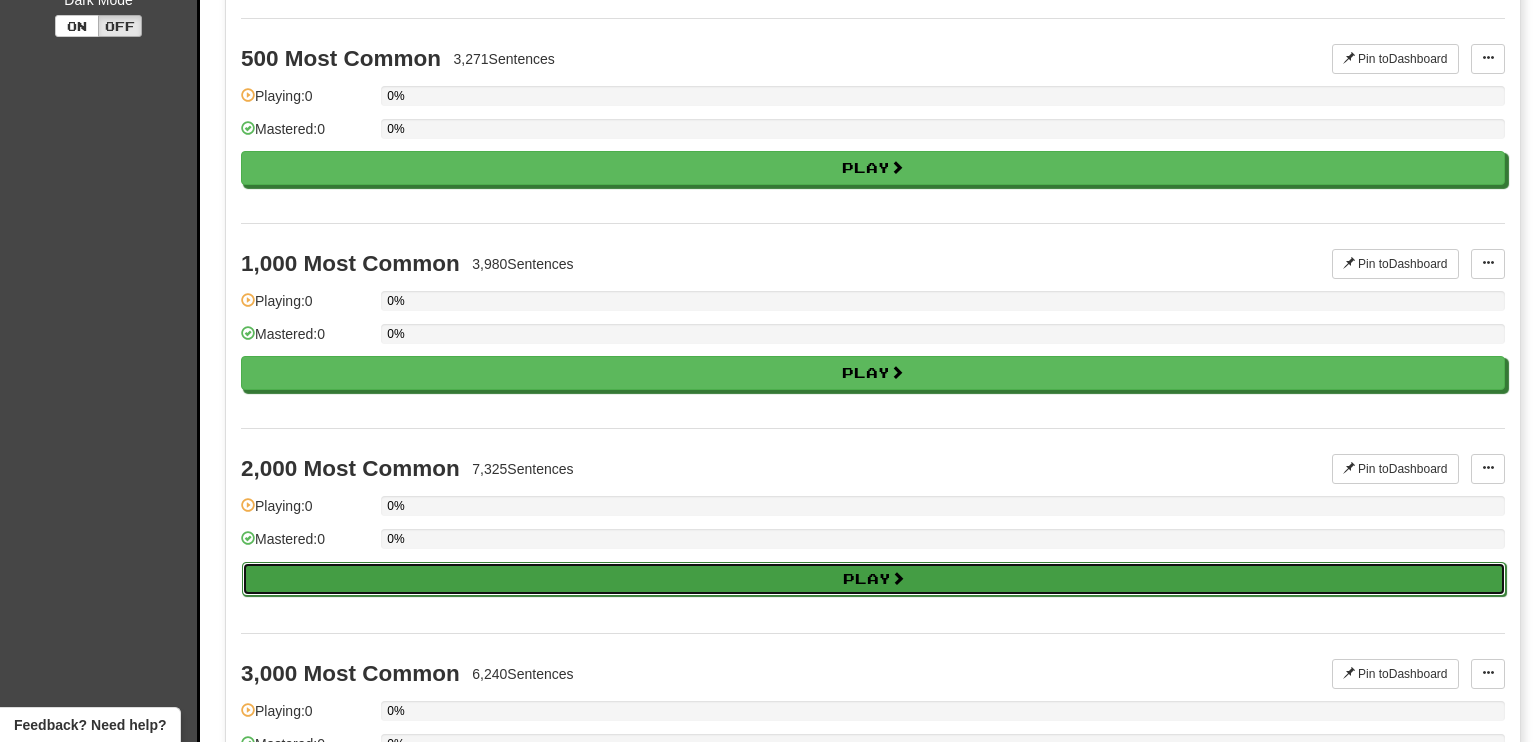 select on "**" 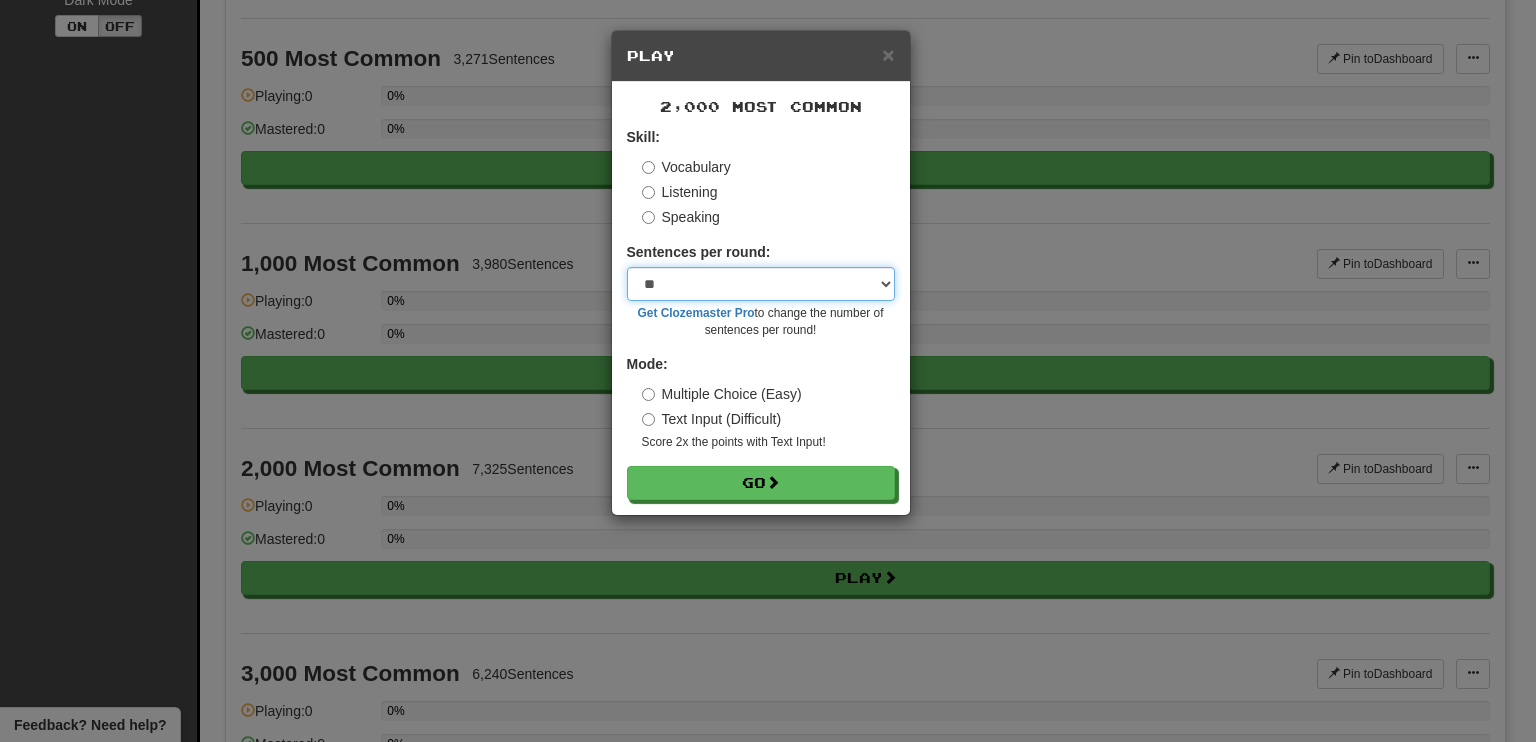 click on "* ** ** ** ** ** *** ********" at bounding box center (761, 284) 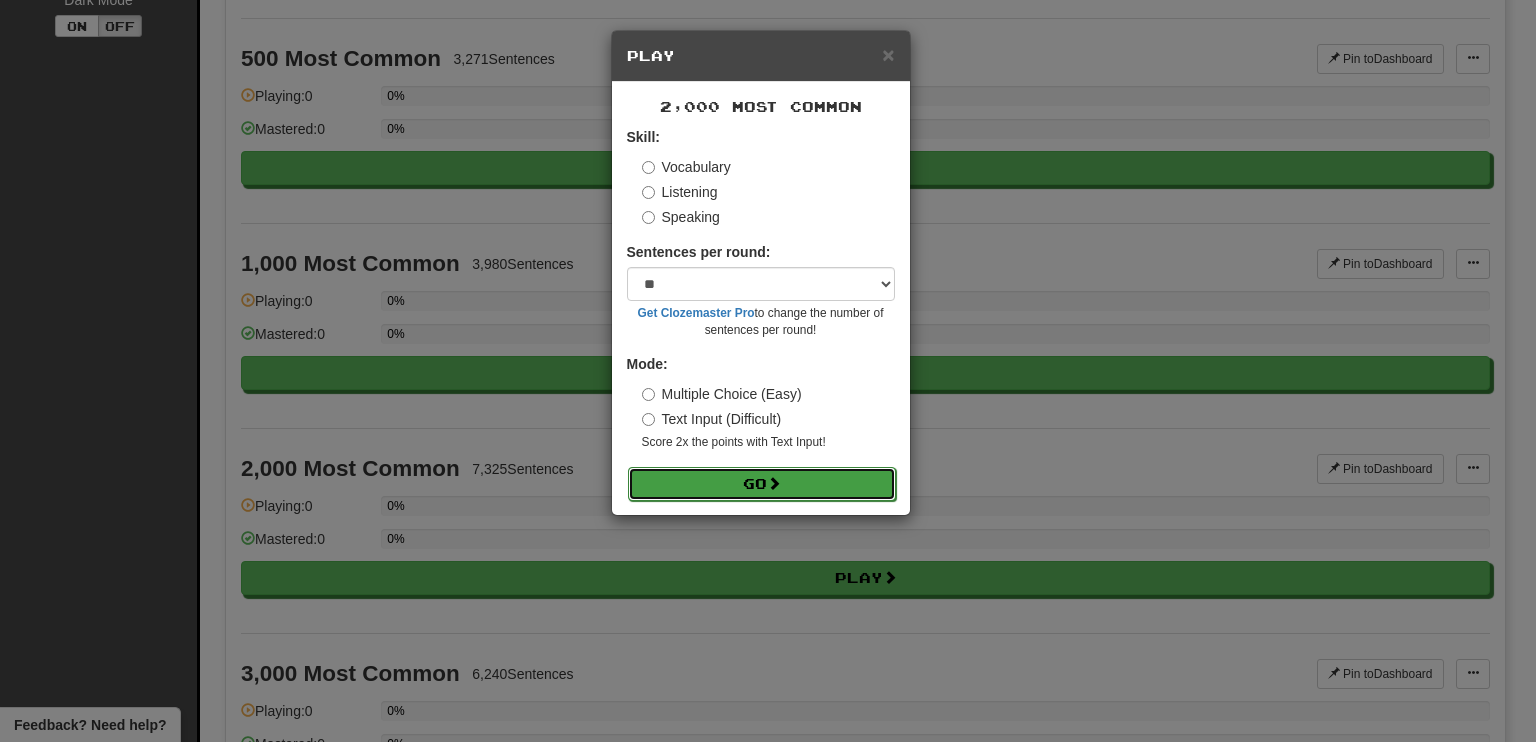 click on "Go" at bounding box center [762, 484] 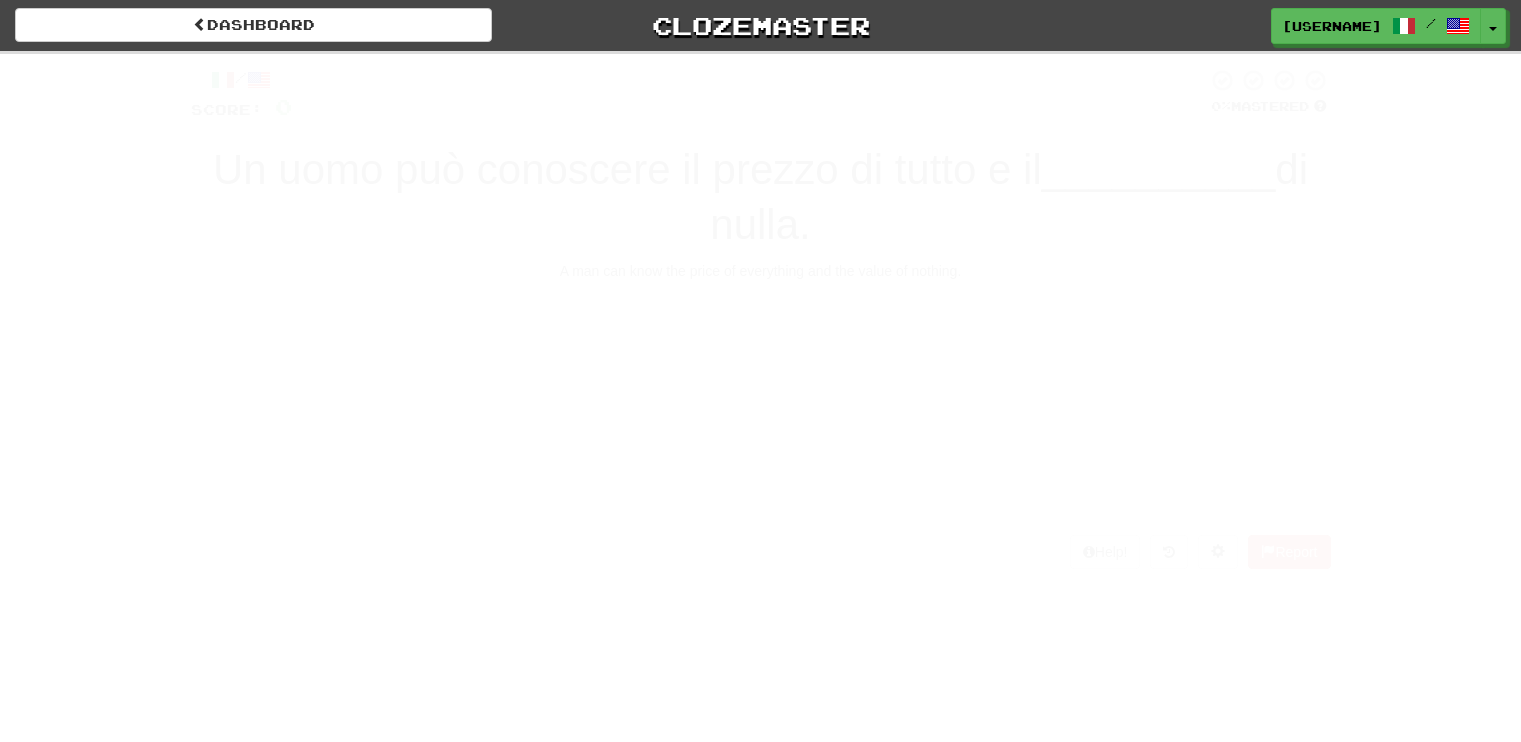 scroll, scrollTop: 0, scrollLeft: 0, axis: both 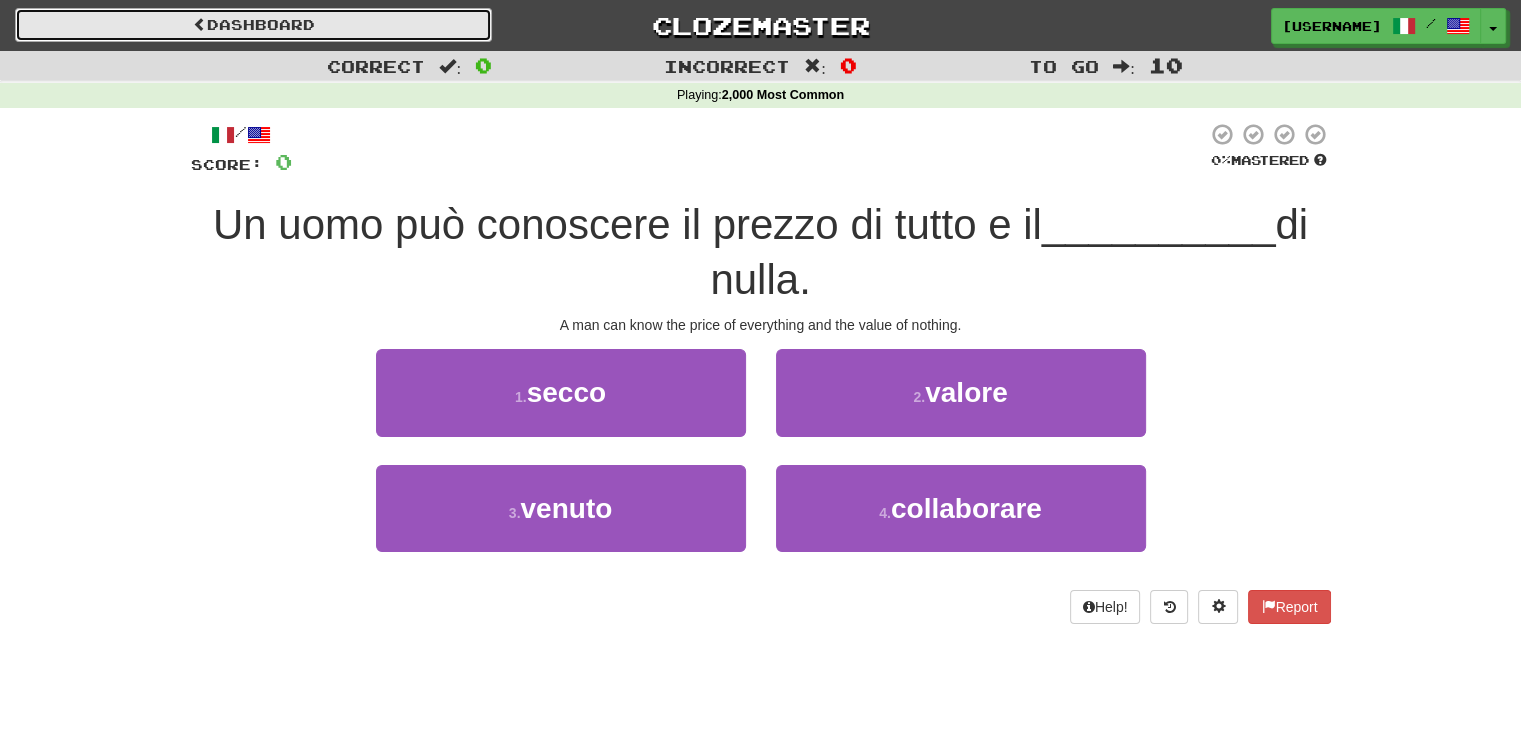 click on "Dashboard" at bounding box center [253, 25] 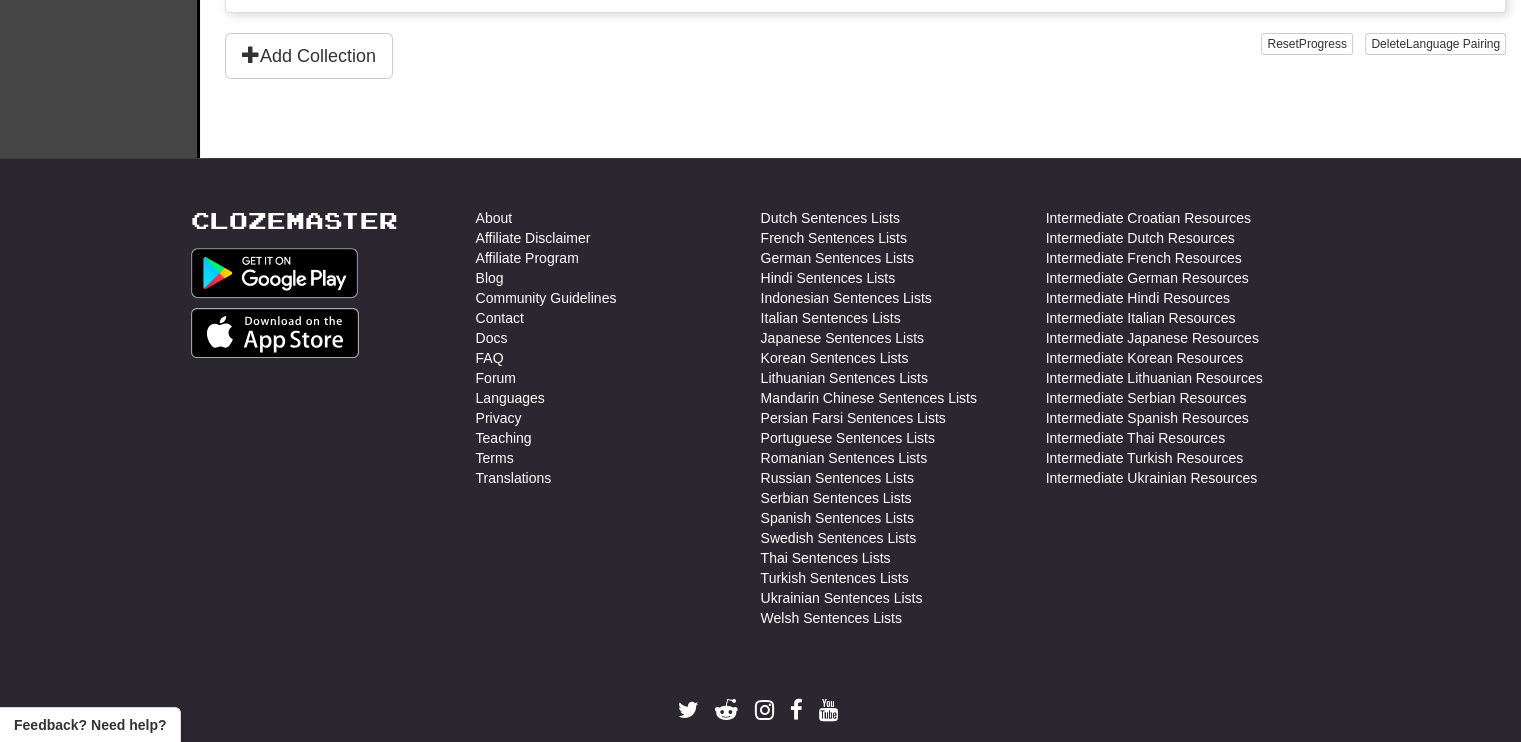 scroll, scrollTop: 639, scrollLeft: 0, axis: vertical 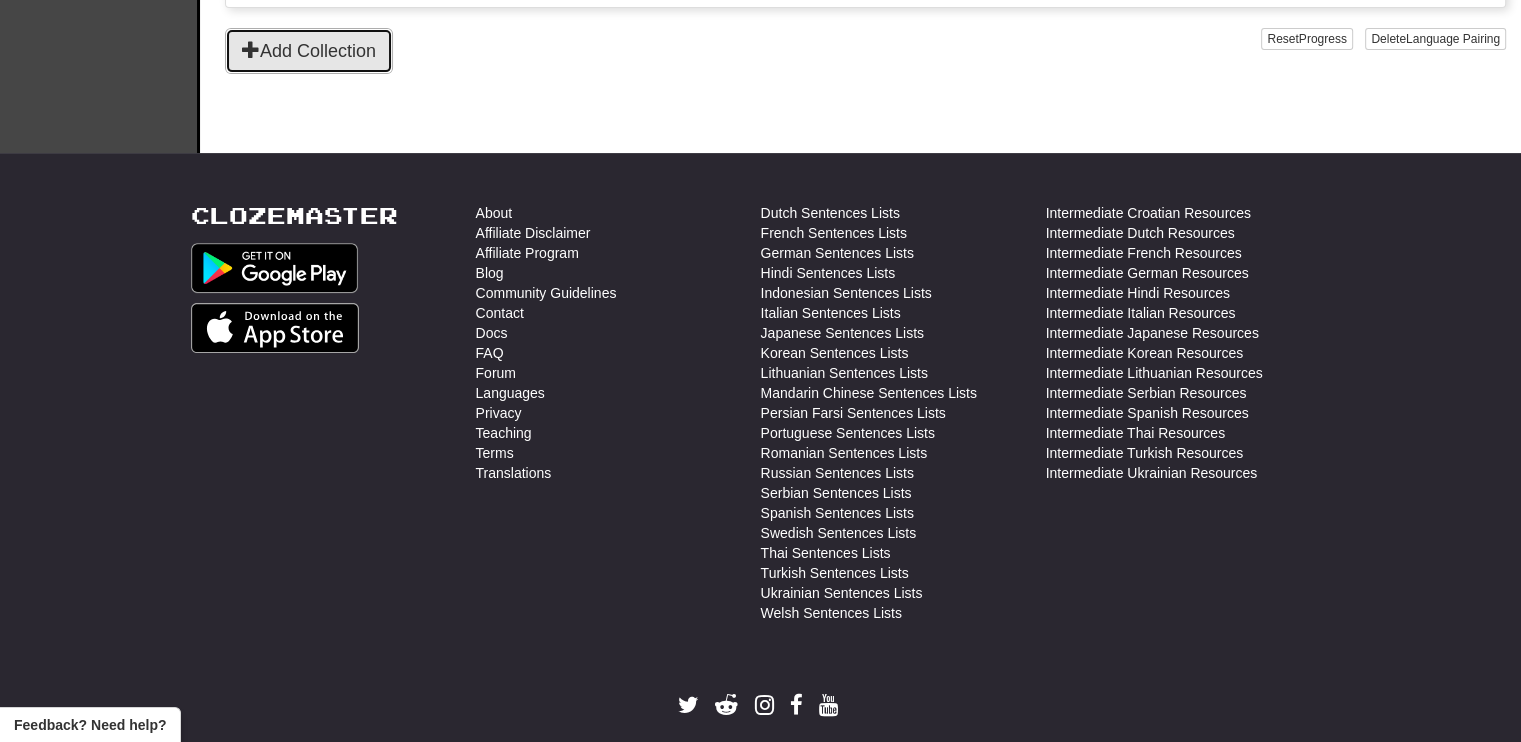 click on "Add Collection" at bounding box center (309, 51) 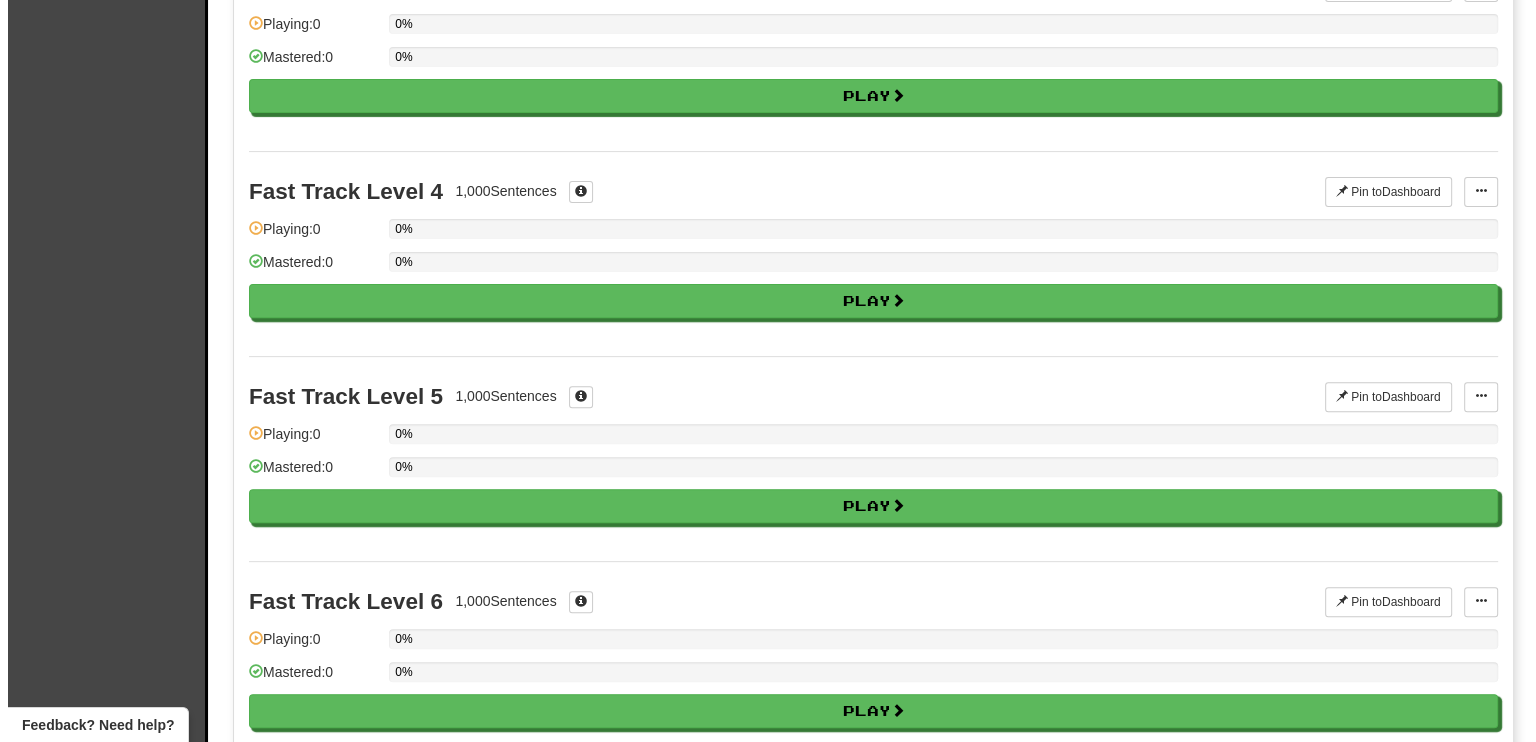 scroll, scrollTop: 0, scrollLeft: 0, axis: both 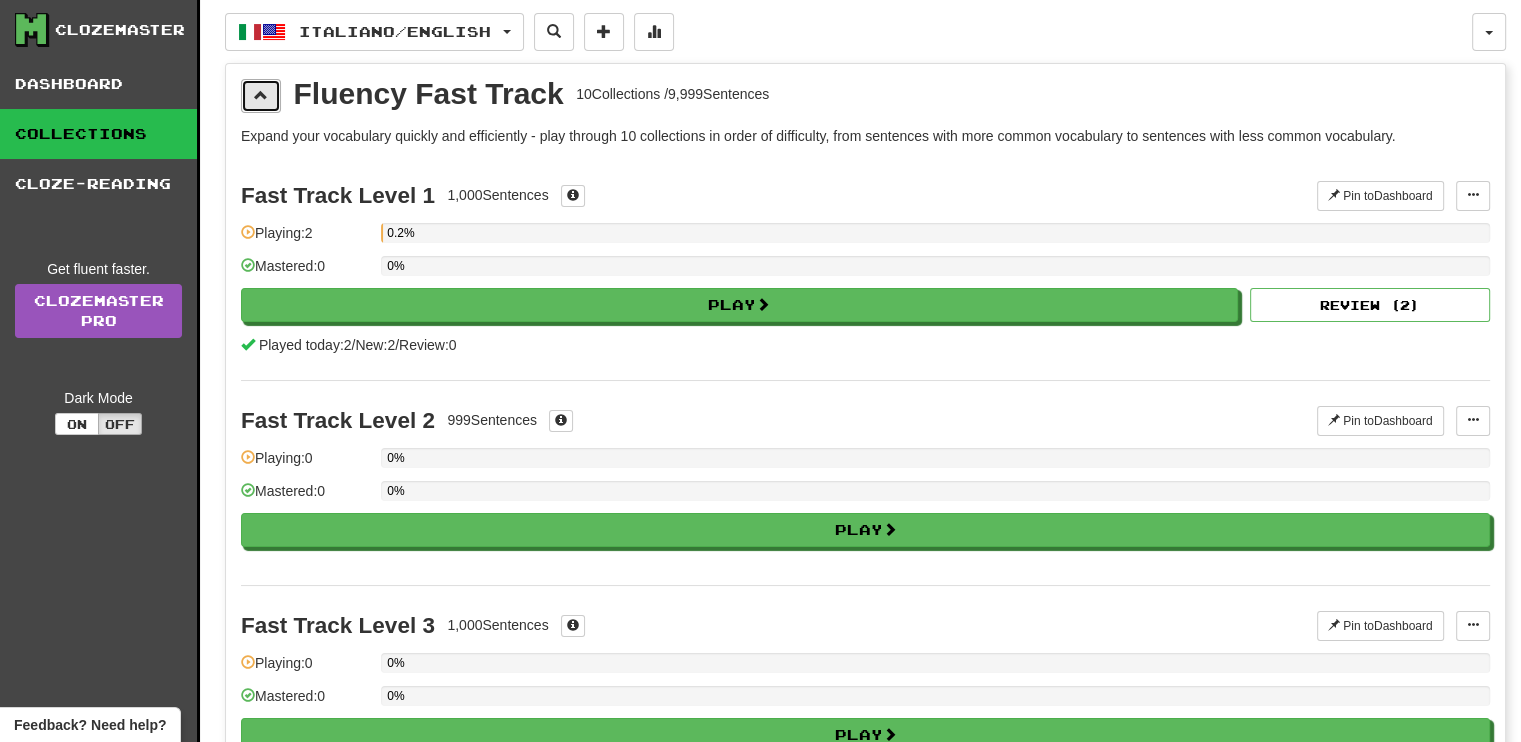 click at bounding box center [261, 96] 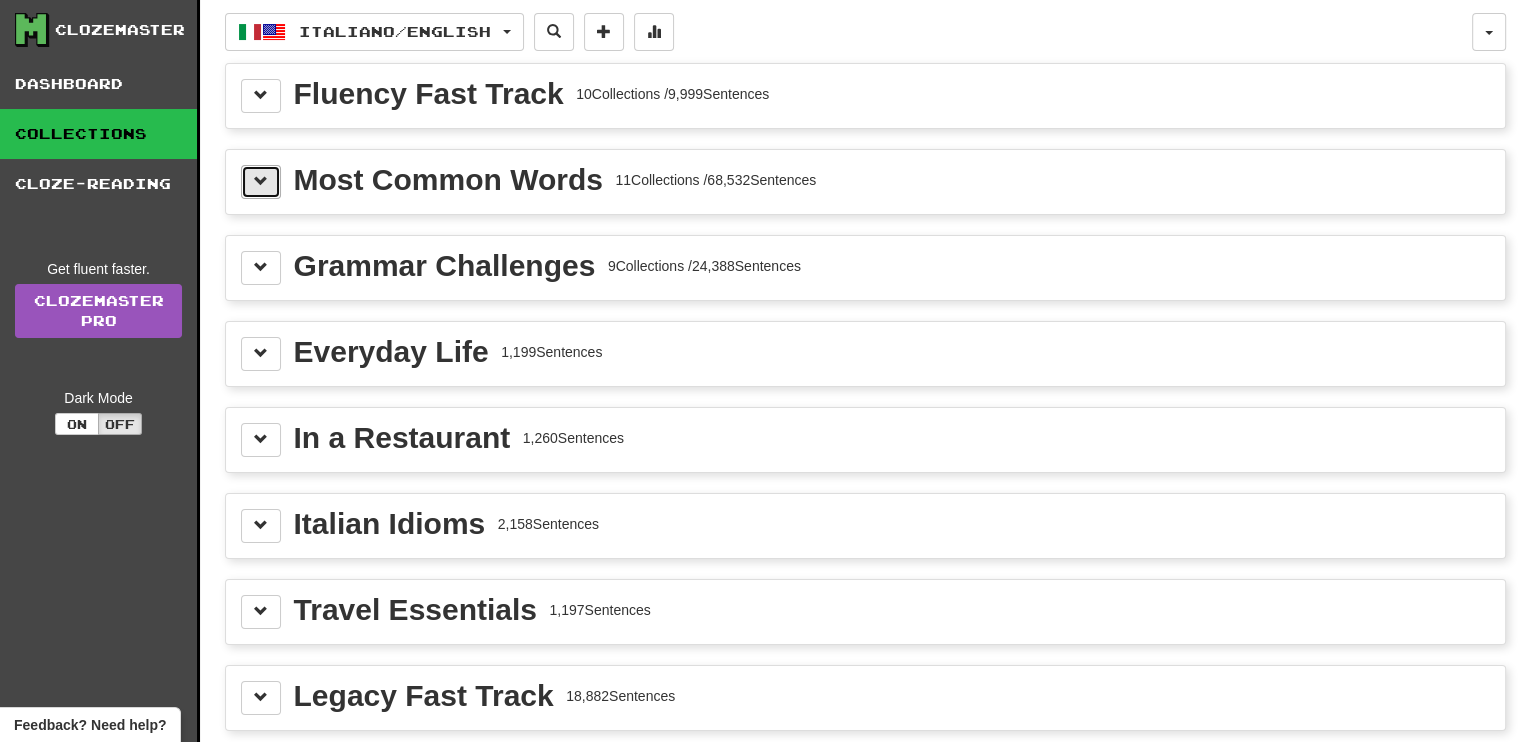 click at bounding box center [261, 181] 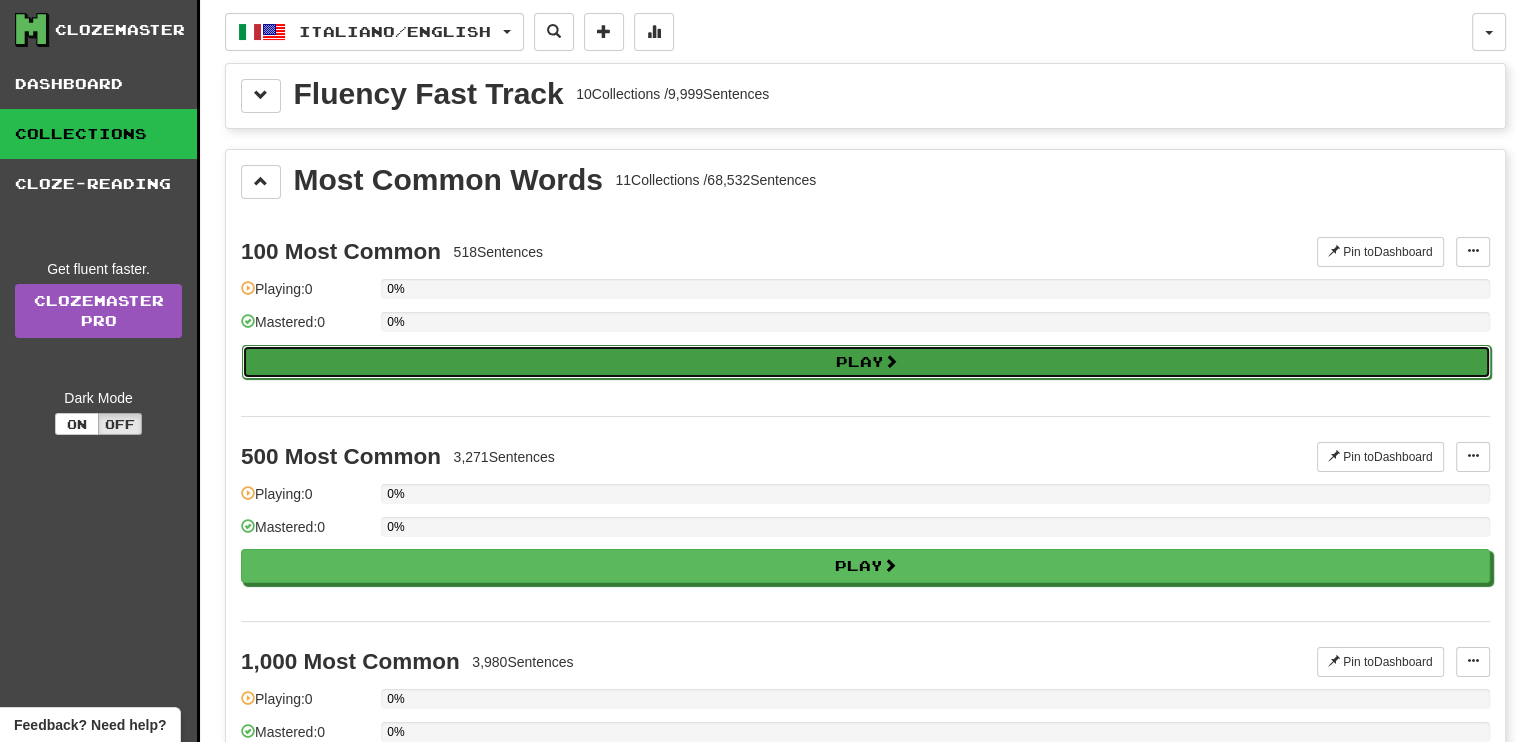 click on "Play" at bounding box center [866, 362] 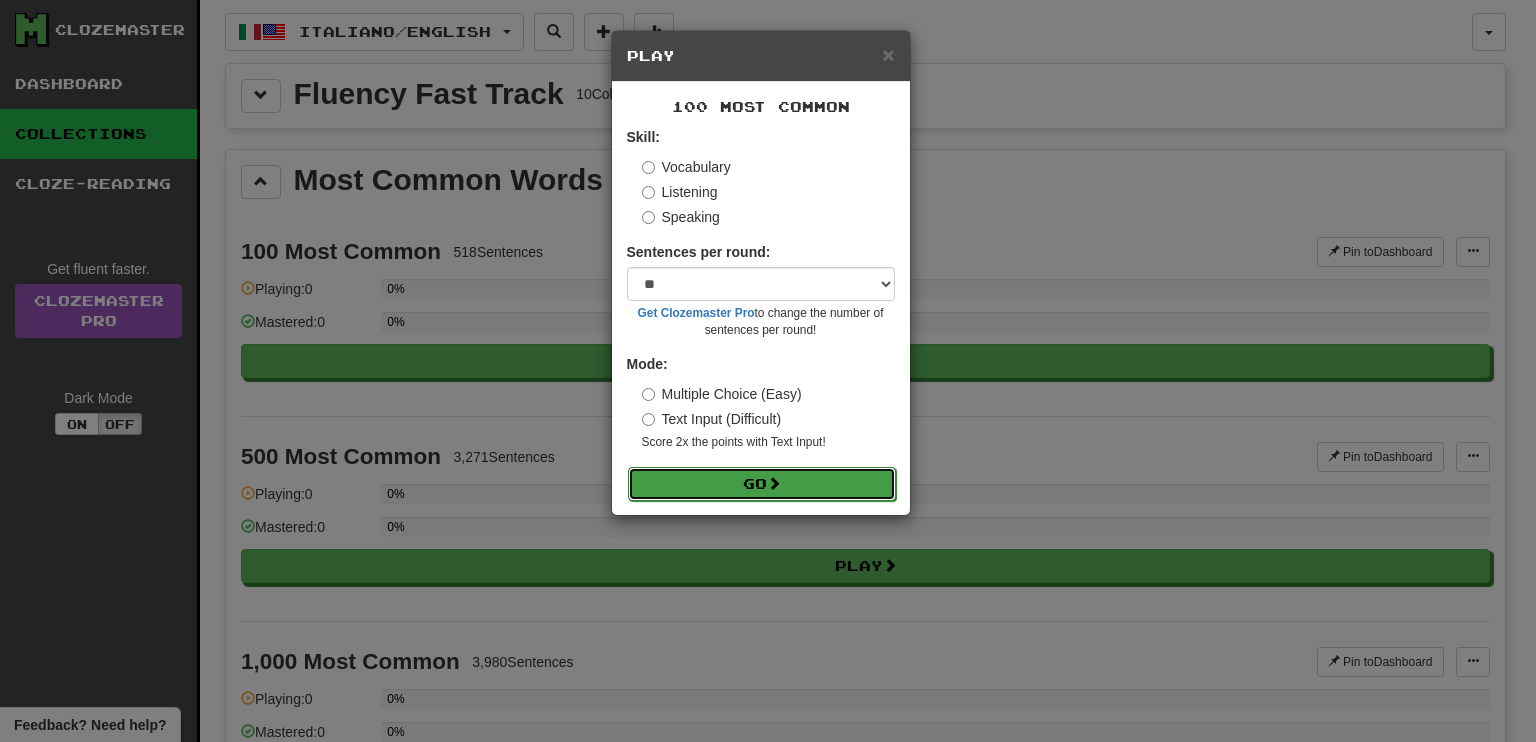 click on "Go" at bounding box center [762, 484] 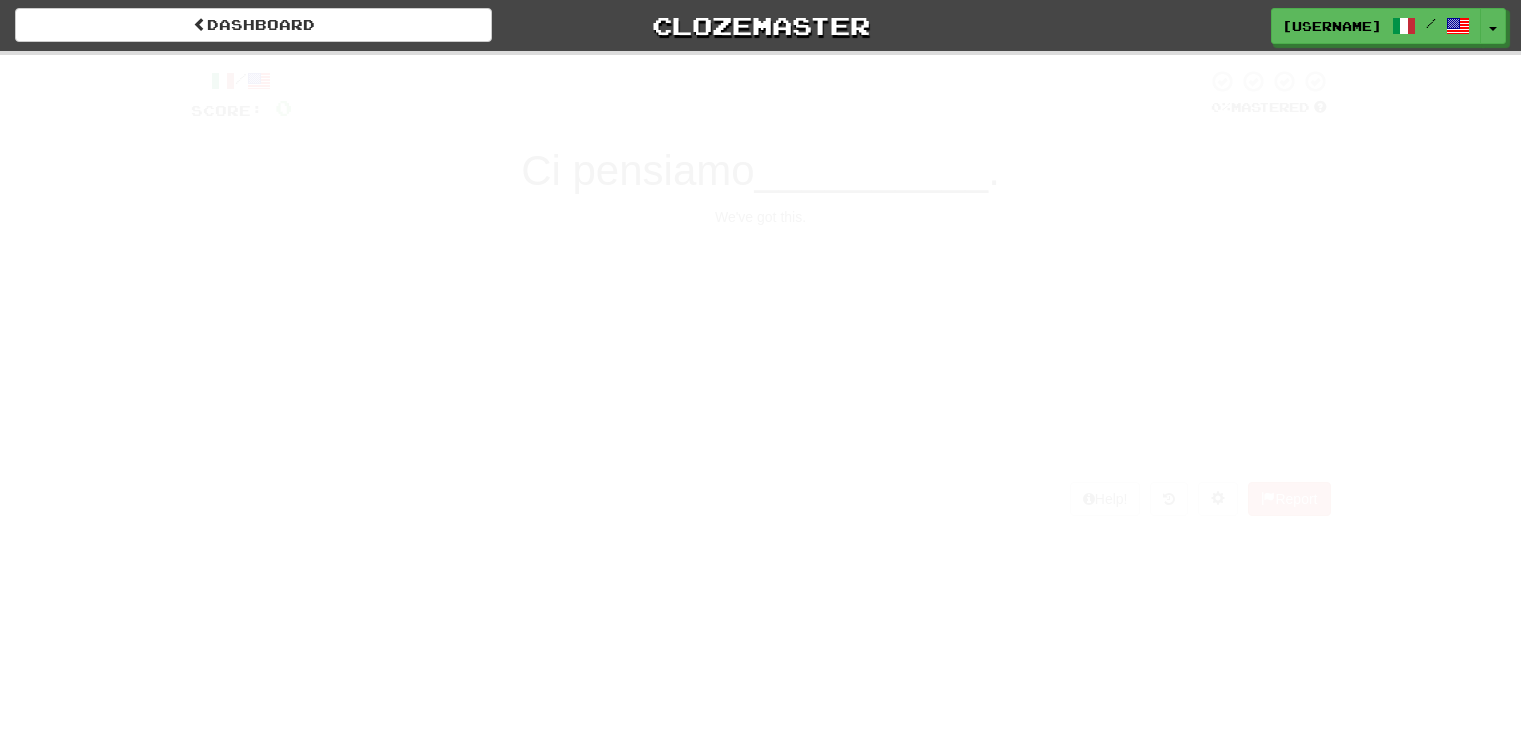 scroll, scrollTop: 0, scrollLeft: 0, axis: both 